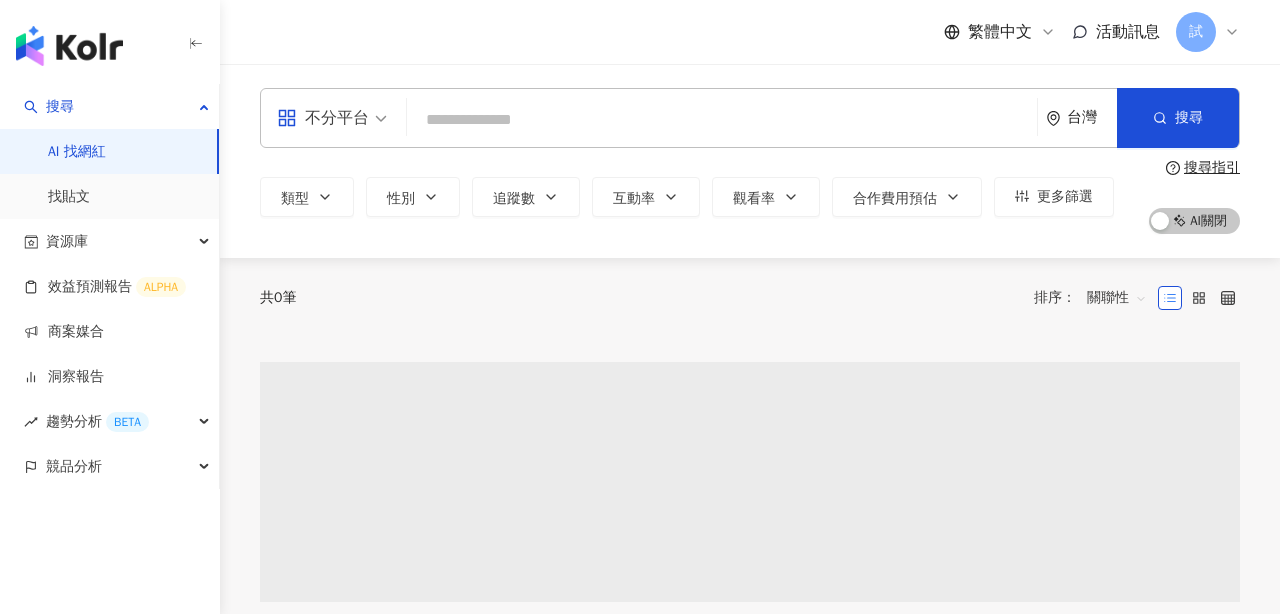 scroll, scrollTop: 0, scrollLeft: 0, axis: both 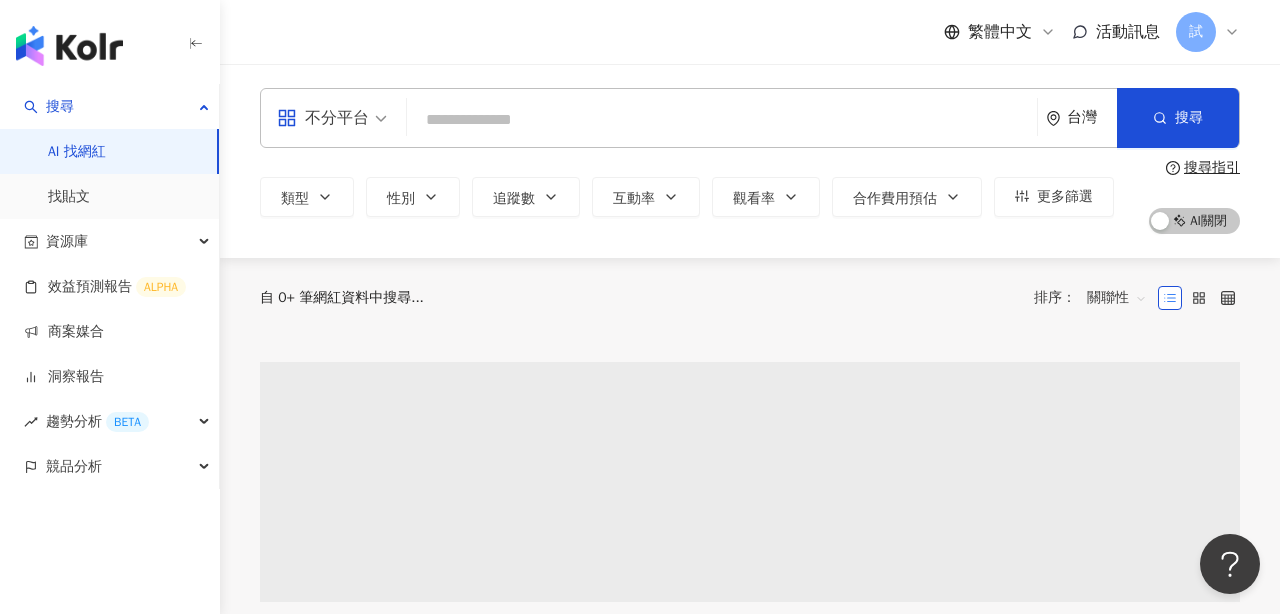 click on "不分平台" at bounding box center (323, 118) 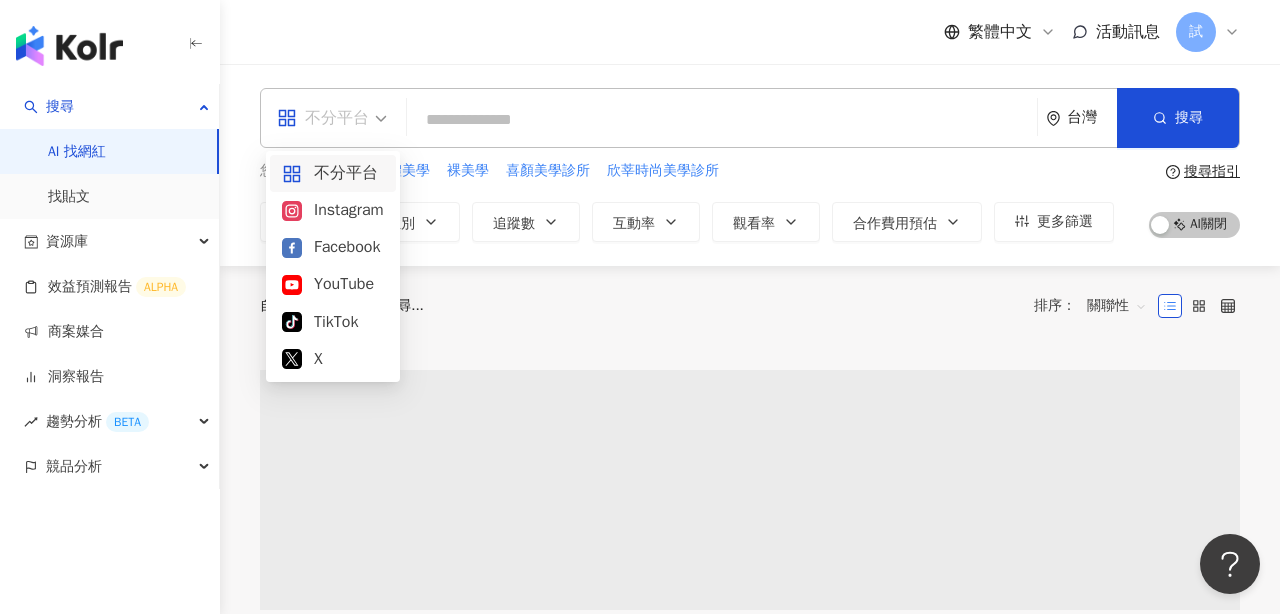 click on "繁體中文 活動訊息 試" at bounding box center (750, 32) 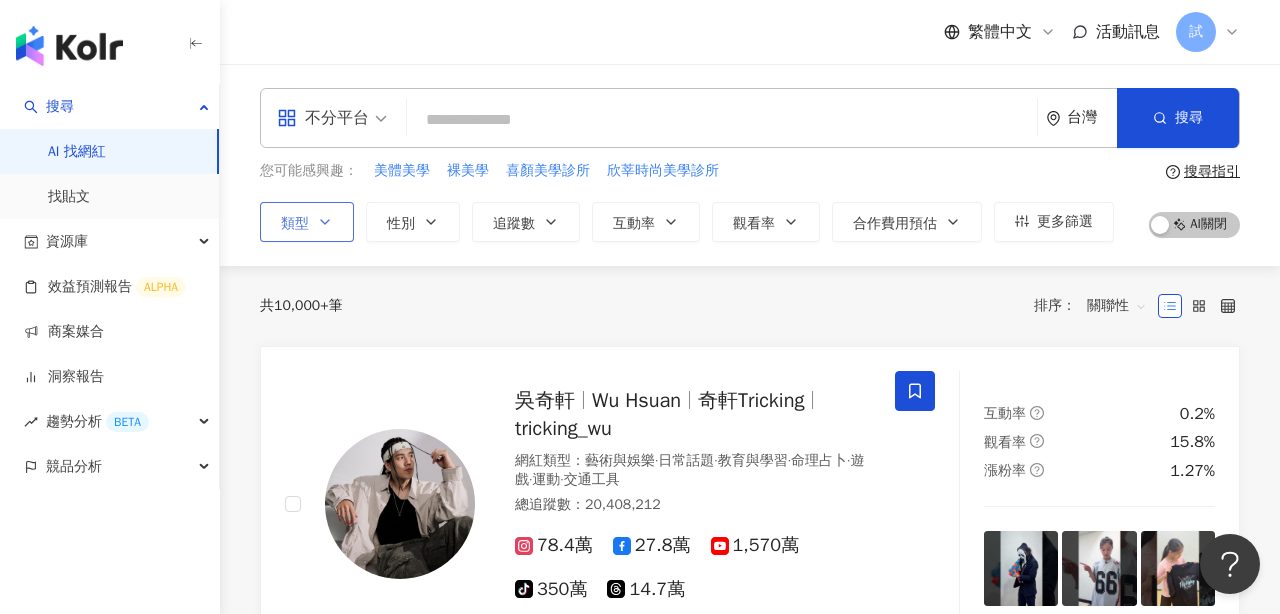 click 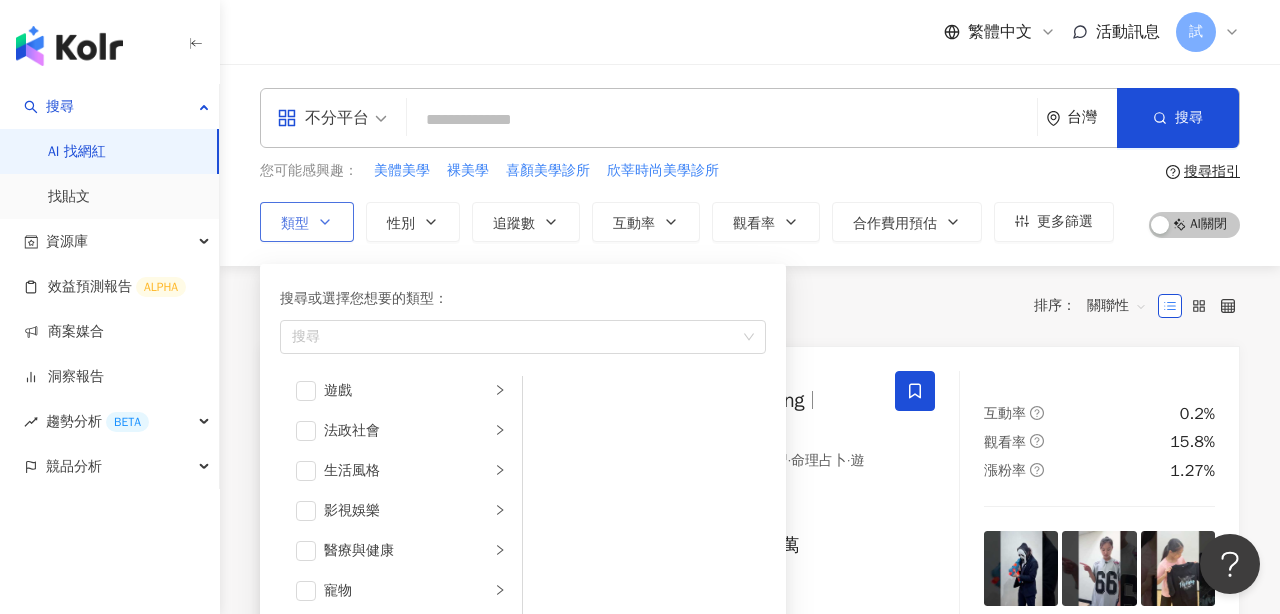 scroll, scrollTop: 693, scrollLeft: 0, axis: vertical 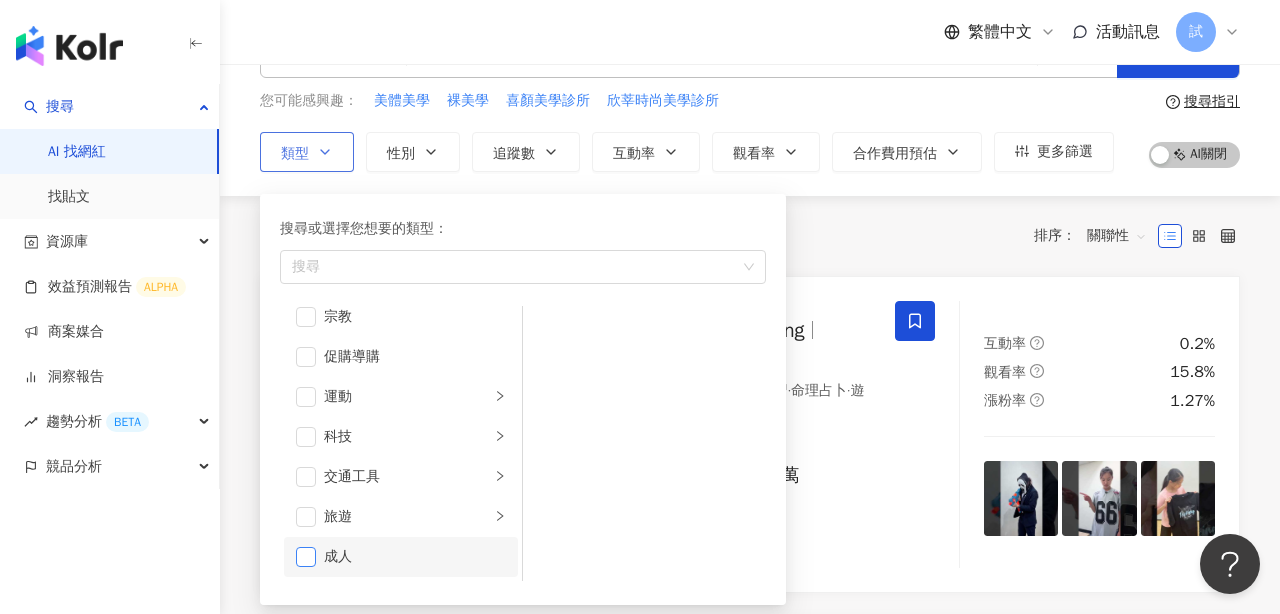 click at bounding box center (306, 557) 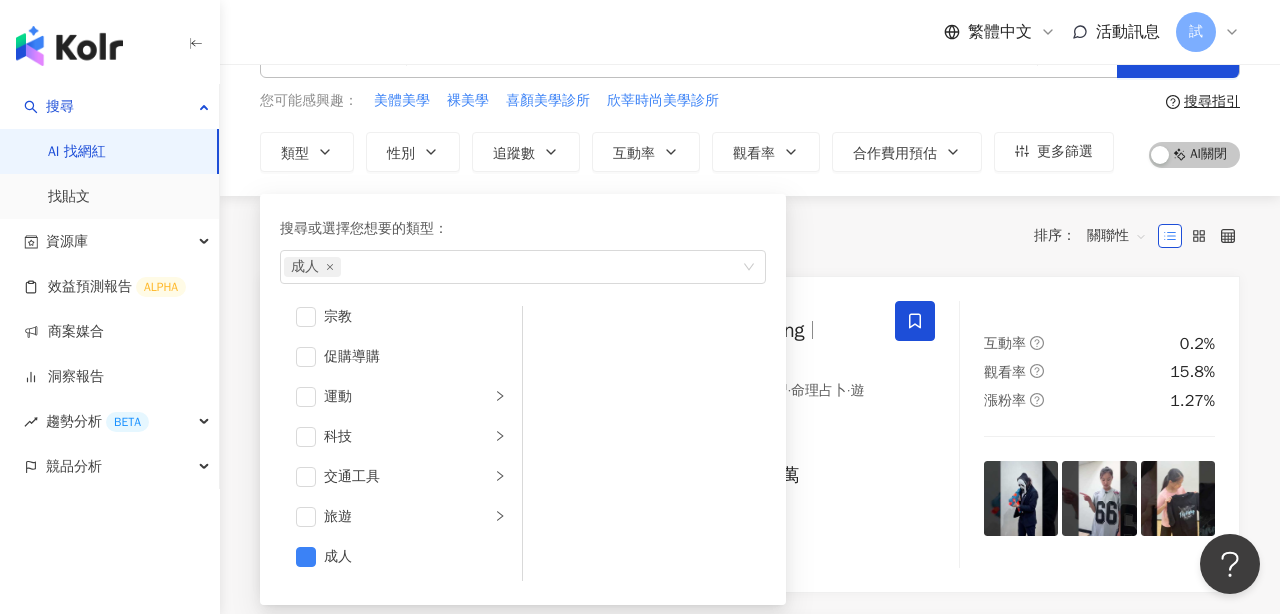 click on "您可能感興趣： 美體美學  裸美學  喜顏美學診所  欣莘時尚美學診所" at bounding box center [687, 101] 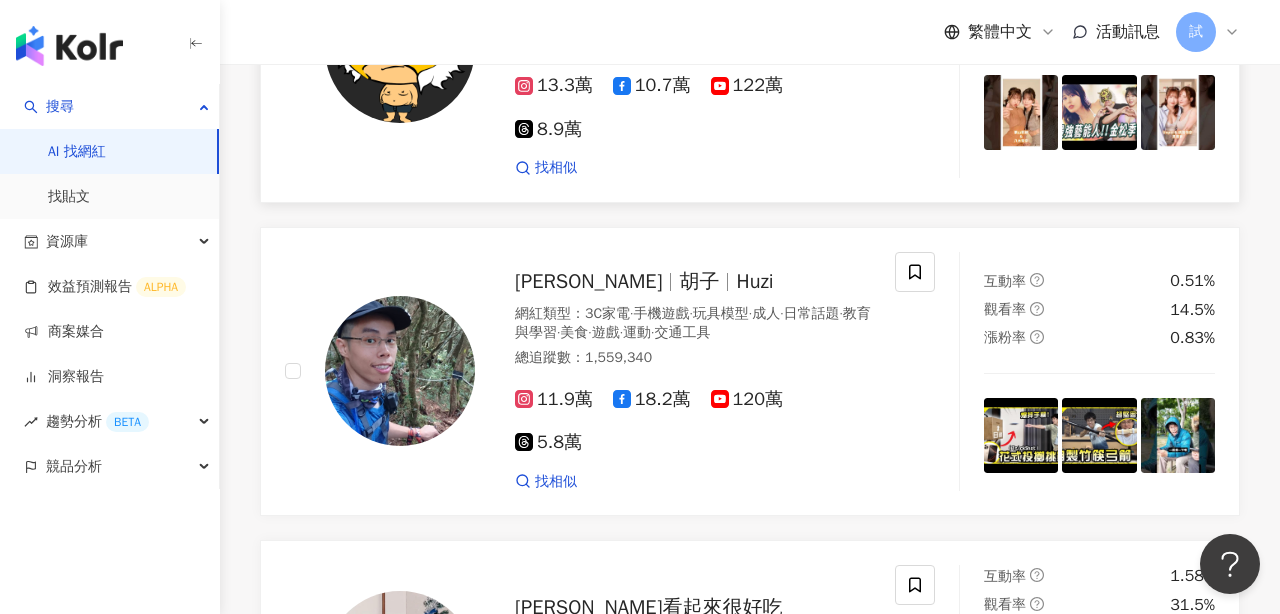 scroll, scrollTop: 407, scrollLeft: 0, axis: vertical 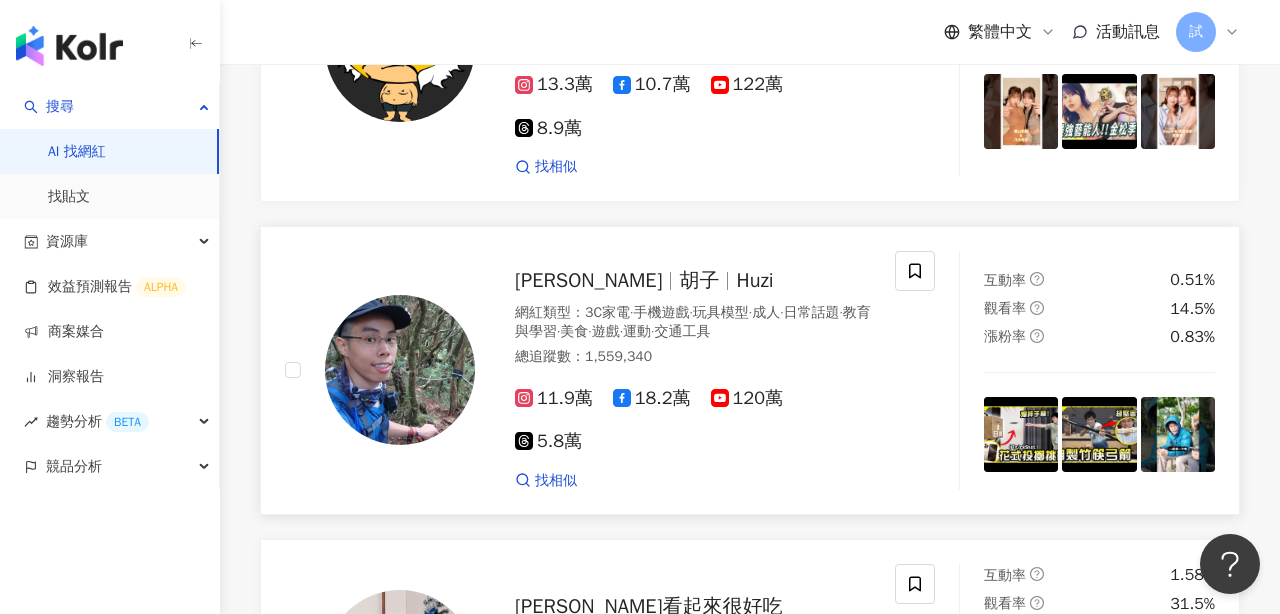 click on "胡子" at bounding box center (699, 280) 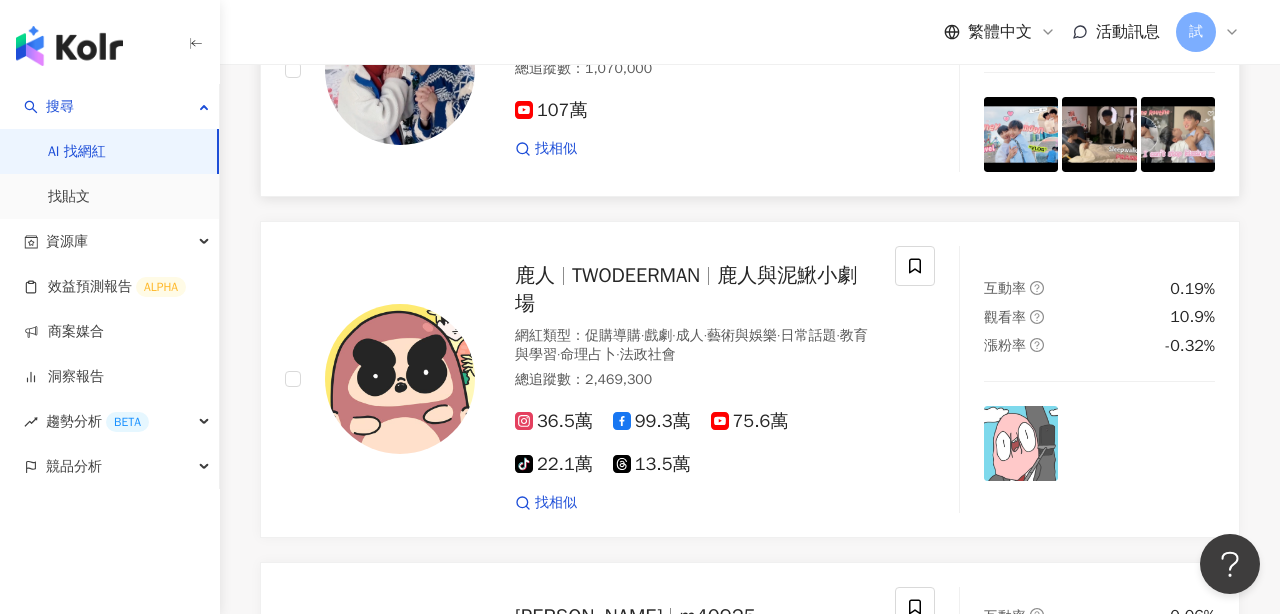 scroll, scrollTop: 1003, scrollLeft: 0, axis: vertical 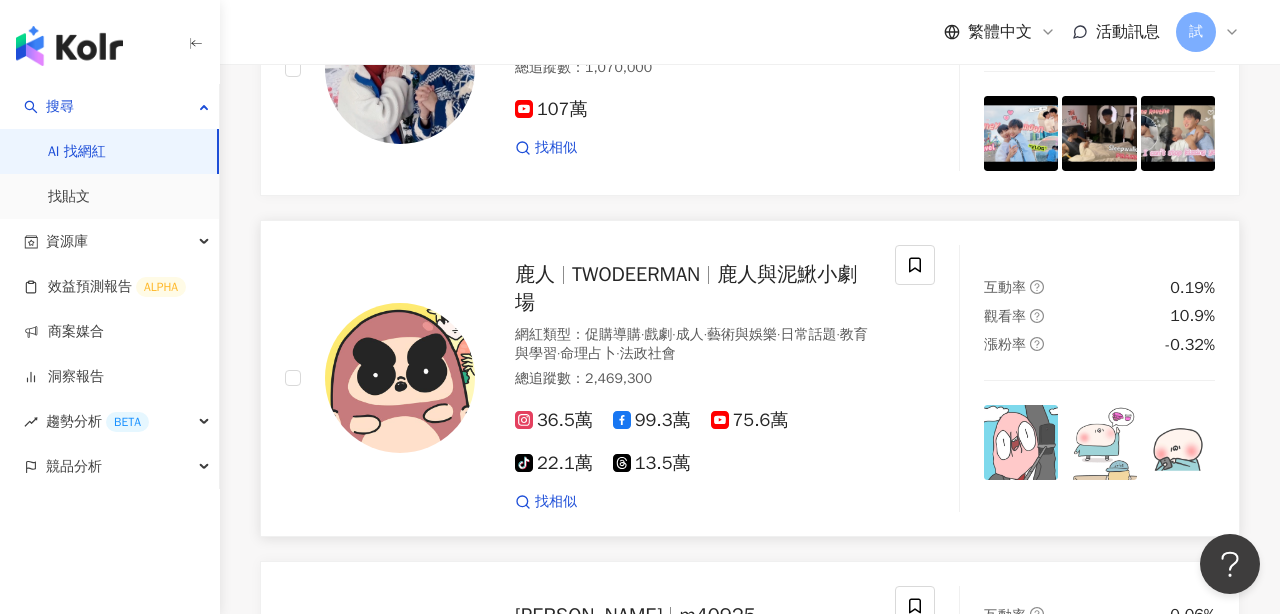 click on "TWODEERMAN" at bounding box center [636, 274] 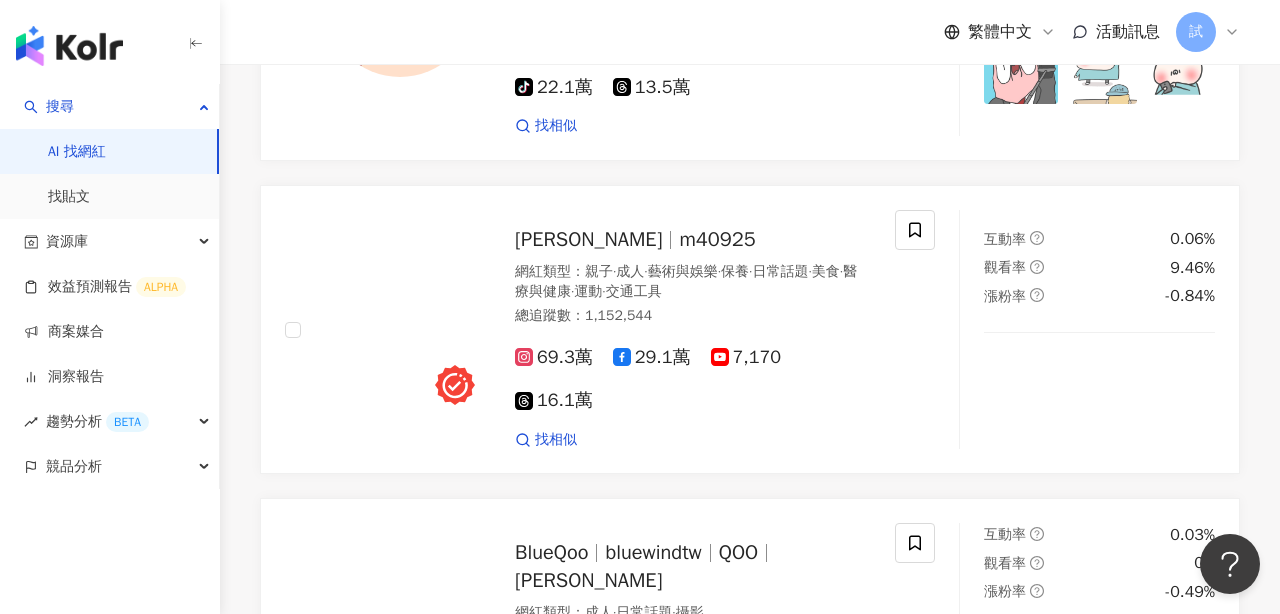 scroll, scrollTop: 1747, scrollLeft: 0, axis: vertical 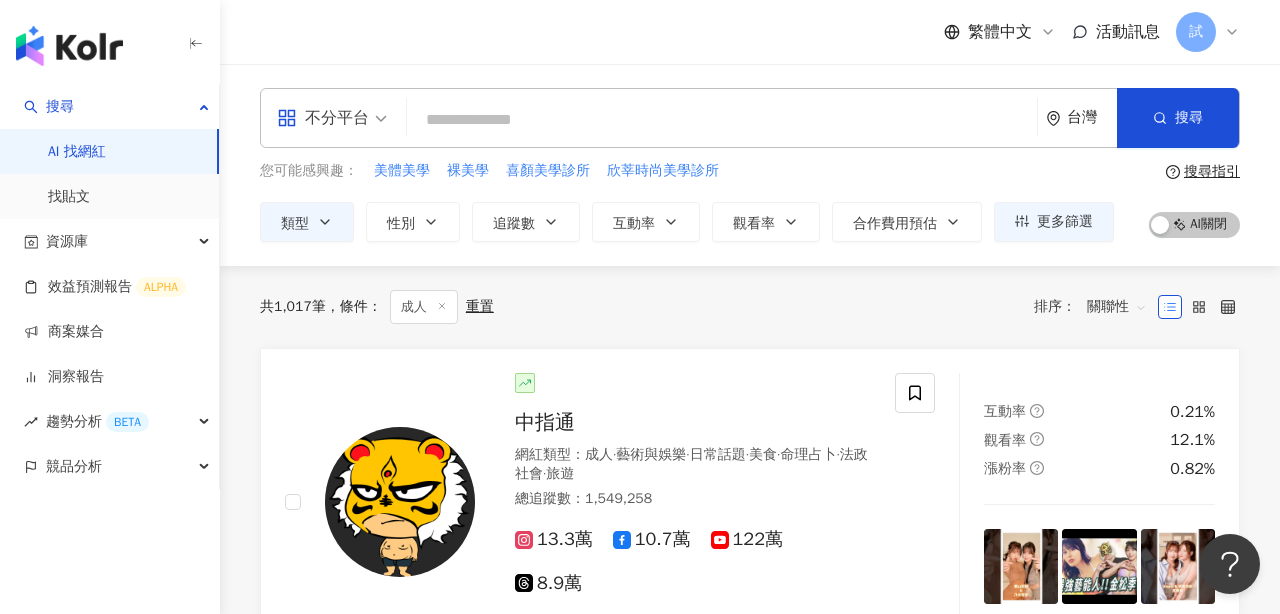 click at bounding box center [332, 118] 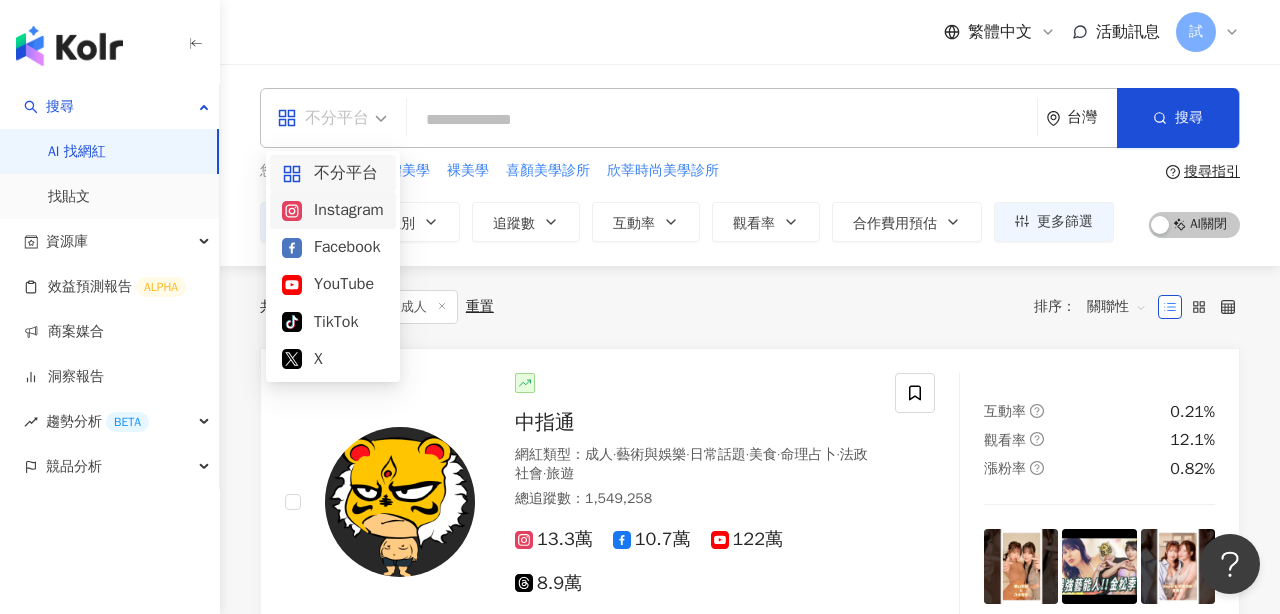 click on "Instagram" at bounding box center (333, 210) 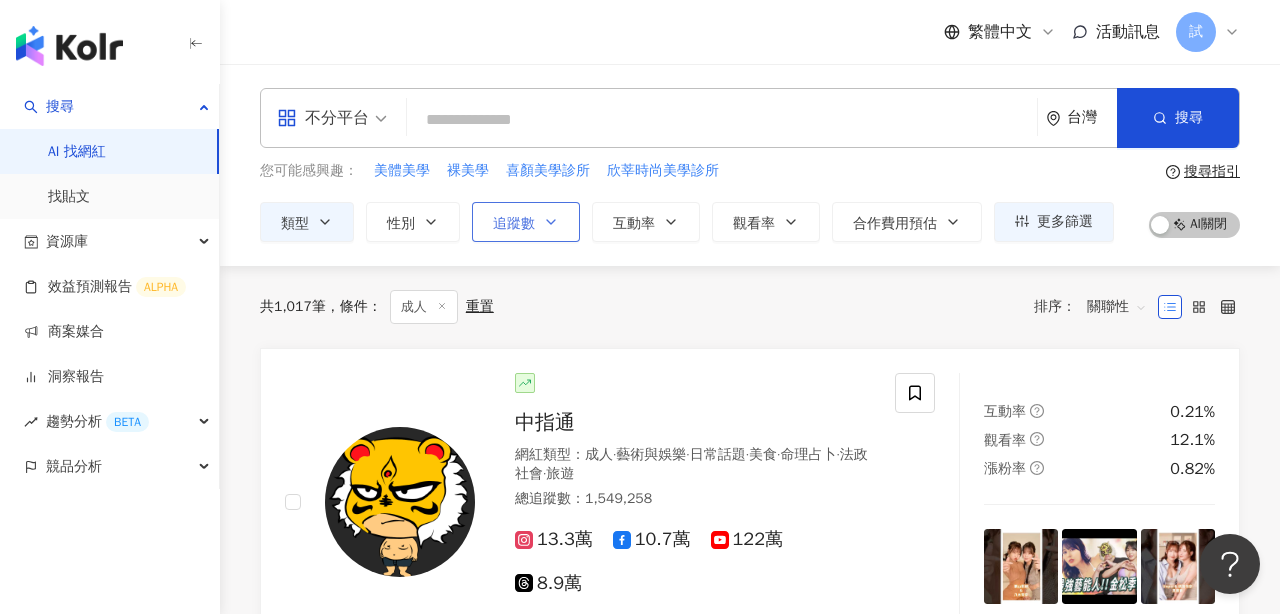 click on "追蹤數" at bounding box center [514, 224] 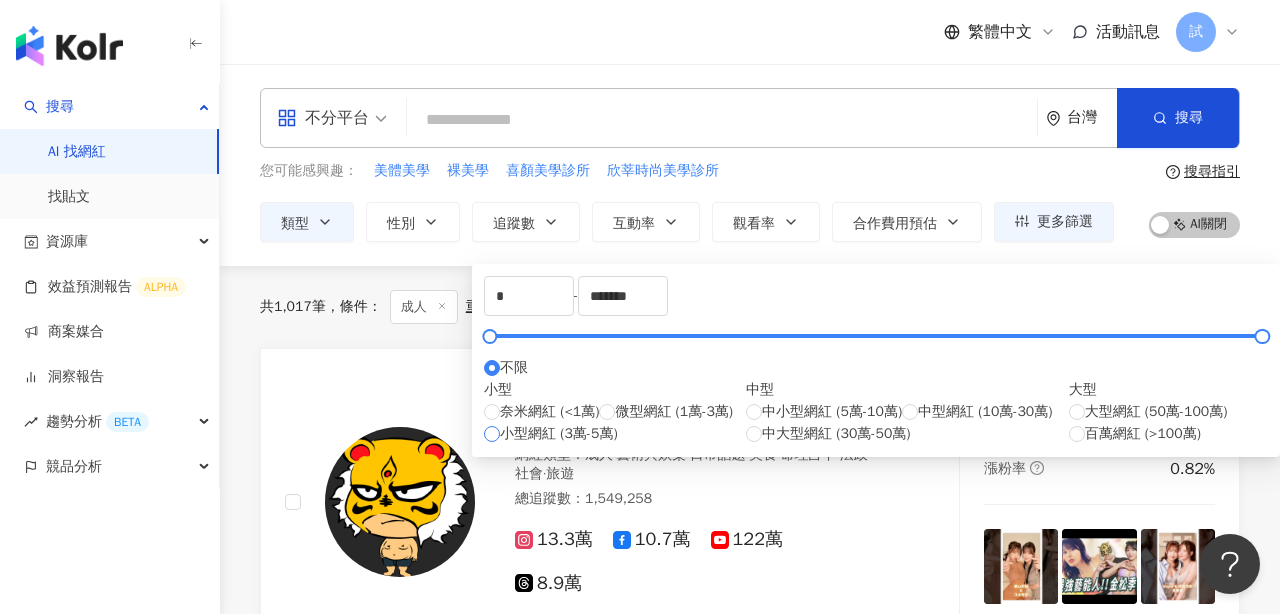 click on "小型網紅 (3萬-5萬)" at bounding box center (551, 434) 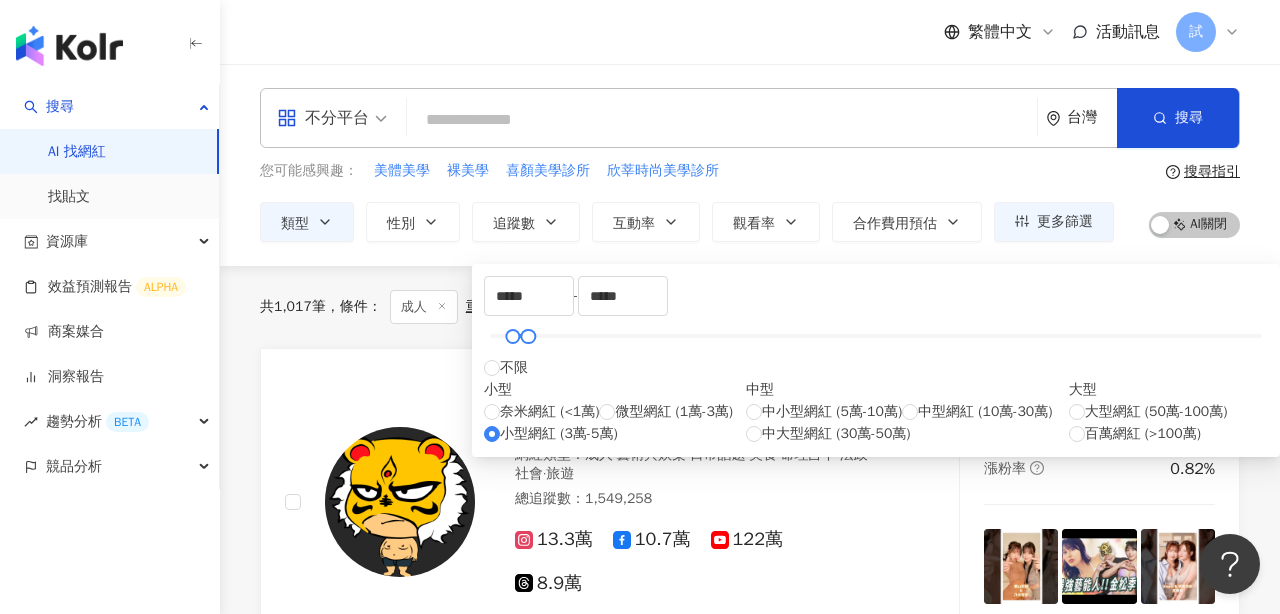 click on "不分平台 台灣 搜尋 您可能感興趣： 美體美學  裸美學  喜顏美學診所  欣莘時尚美學診所  類型 性別 追蹤數 互動率 觀看率 合作費用預估  更多篩選 *****  -  ***** 不限 小型 奈米網紅 (<1萬) 微型網紅 (1萬-3萬) 小型網紅 (3萬-5萬) 中型 中小型網紅 (5萬-10萬) 中型網紅 (10萬-30萬) 中大型網紅 (30萬-50萬) 大型 大型網紅 (50萬-100萬) 百萬網紅 (>100萬) 搜尋指引 AI  開啟 AI  關閉" at bounding box center [750, 165] 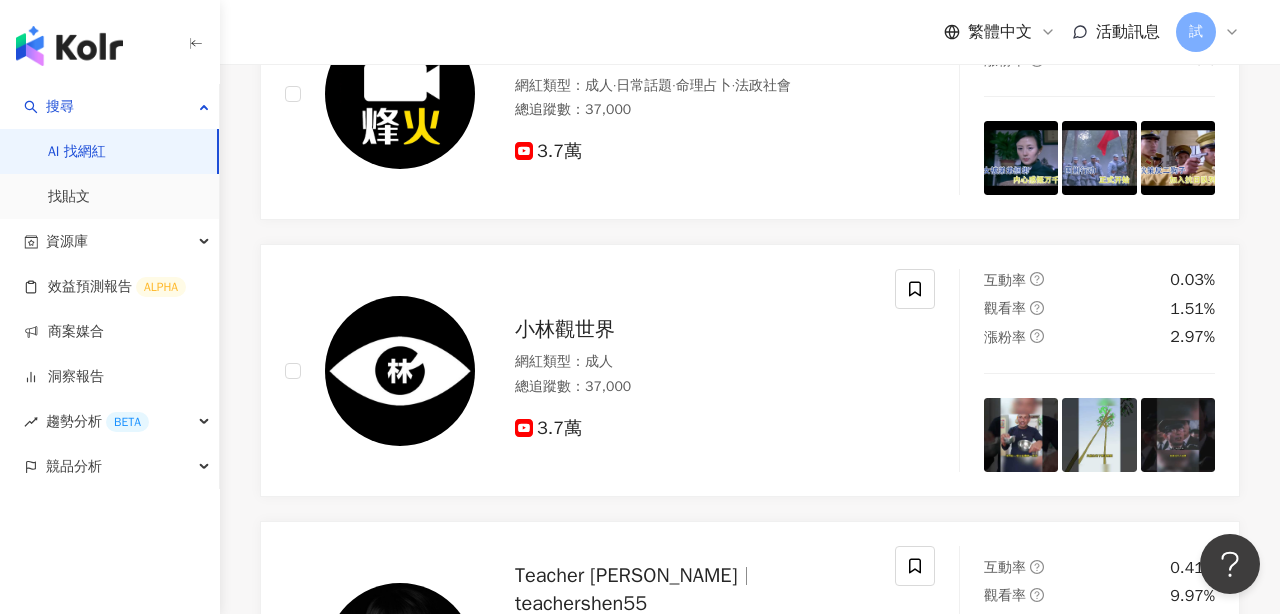 scroll, scrollTop: 900, scrollLeft: 0, axis: vertical 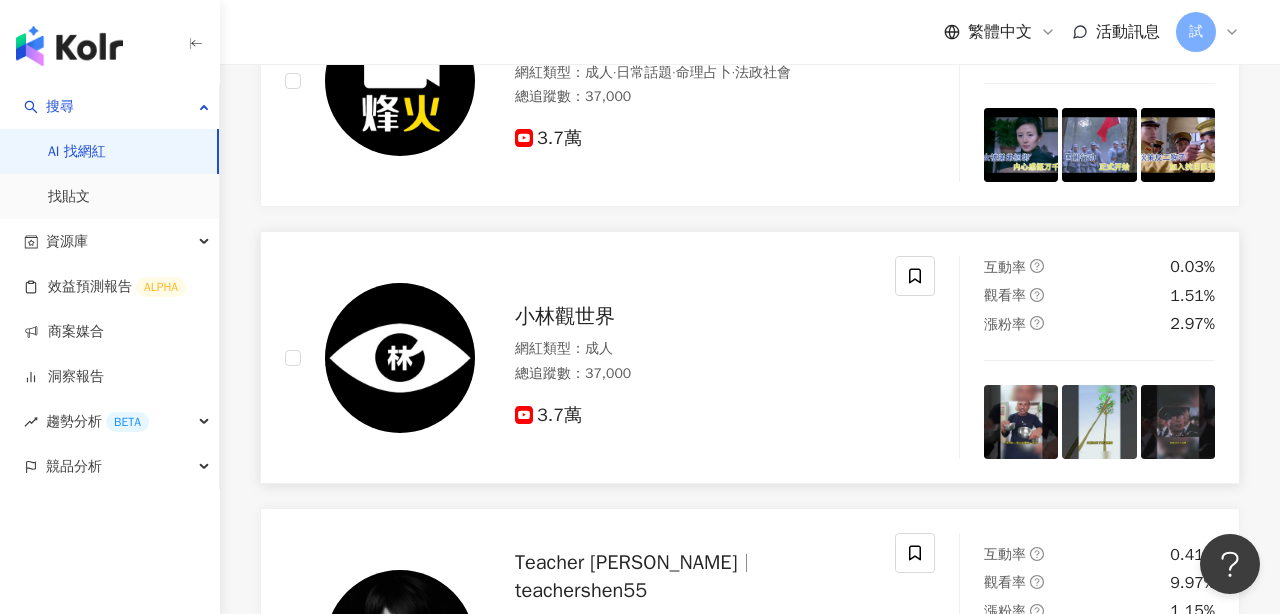 click at bounding box center (400, 358) 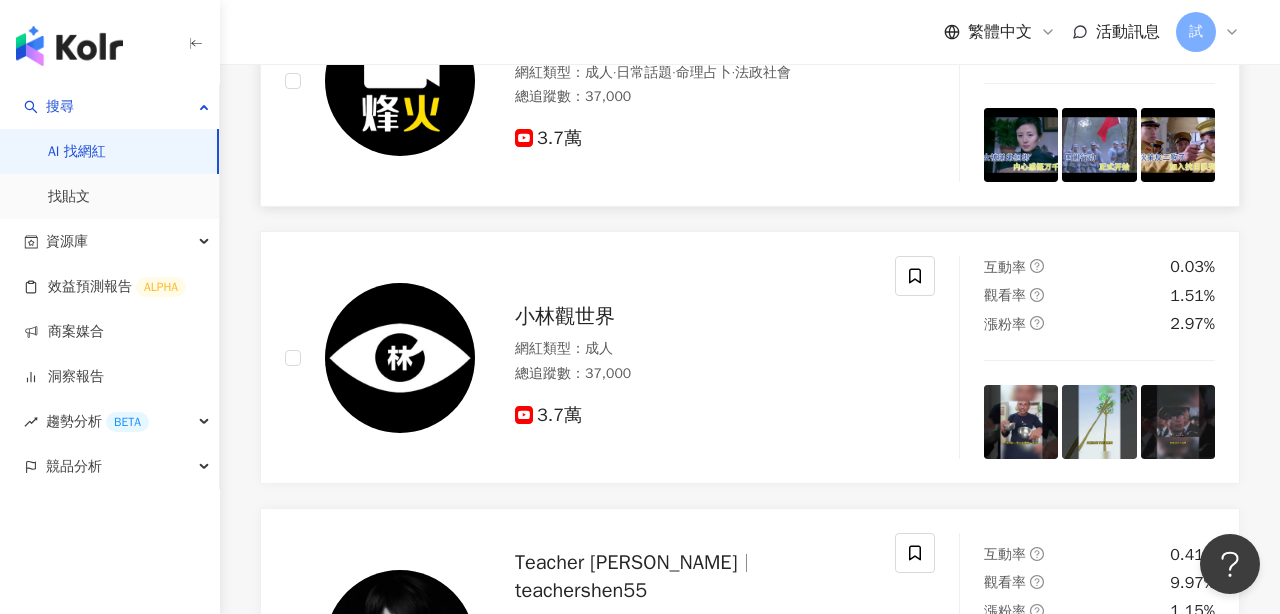 scroll, scrollTop: 760, scrollLeft: 0, axis: vertical 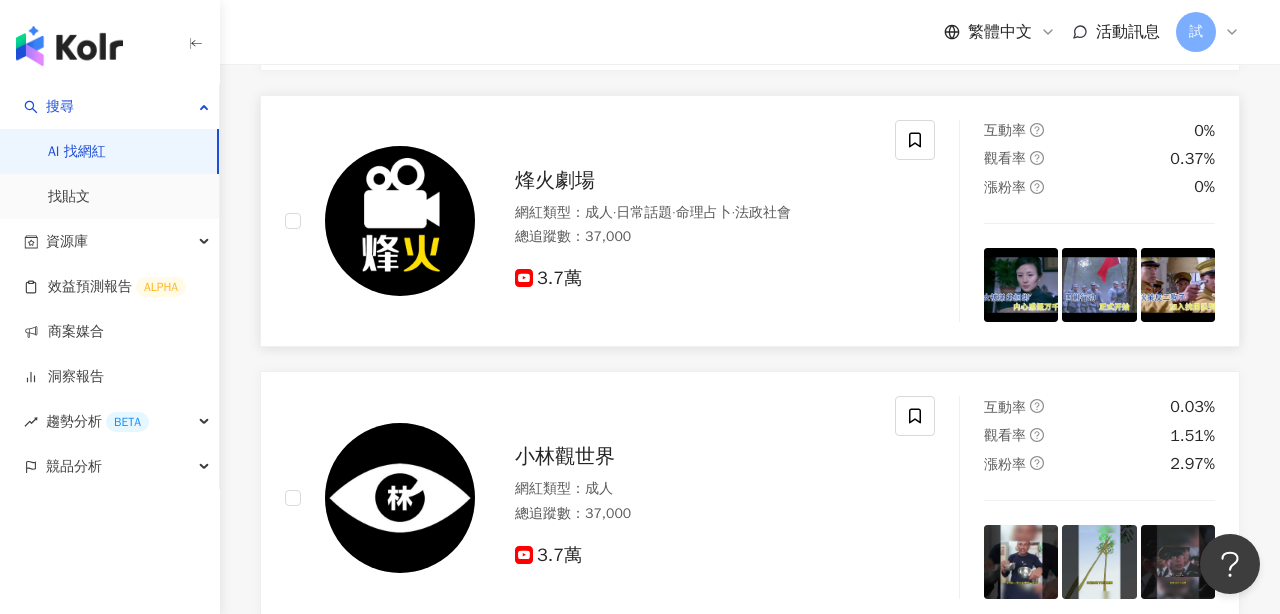 click at bounding box center (400, 221) 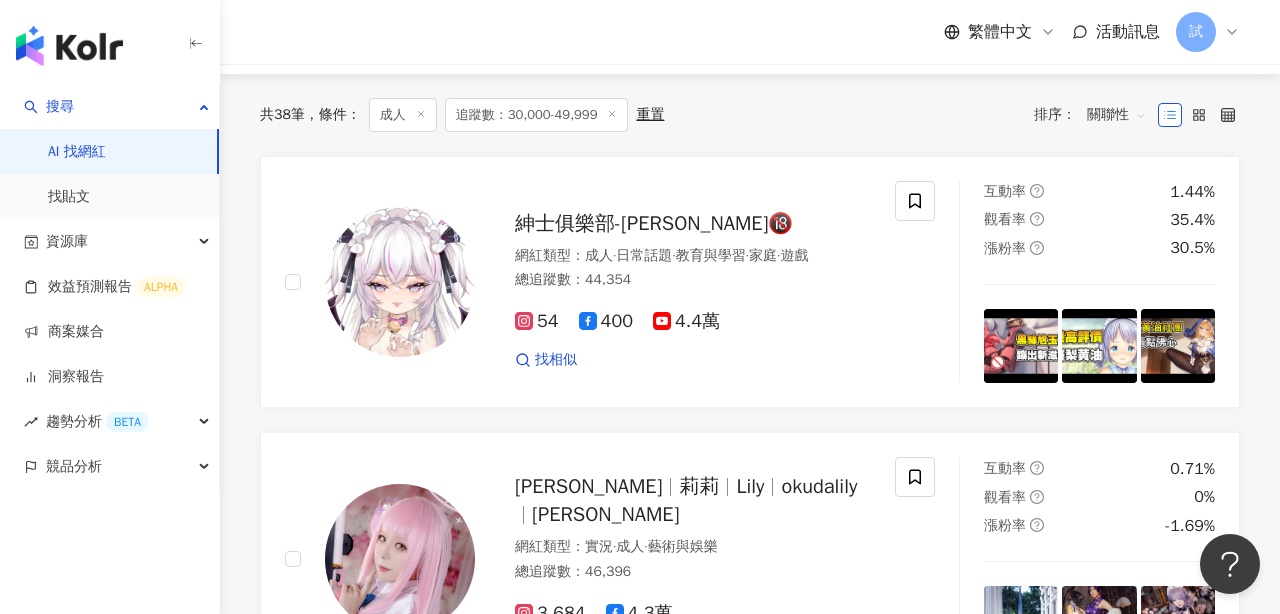 scroll, scrollTop: 0, scrollLeft: 0, axis: both 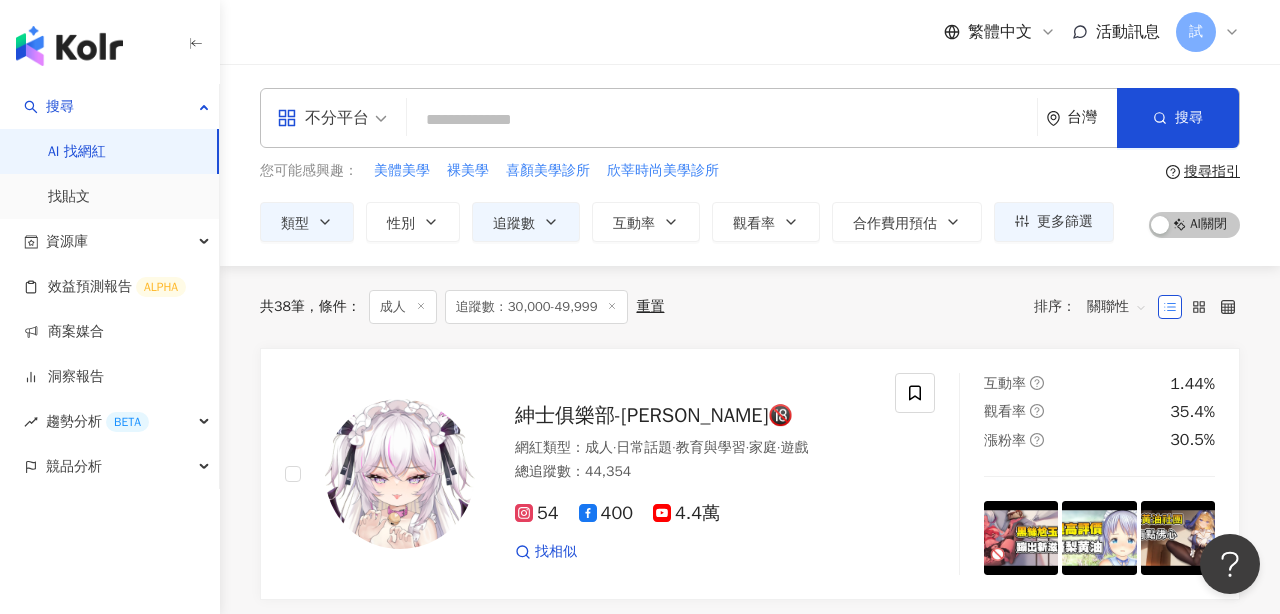click 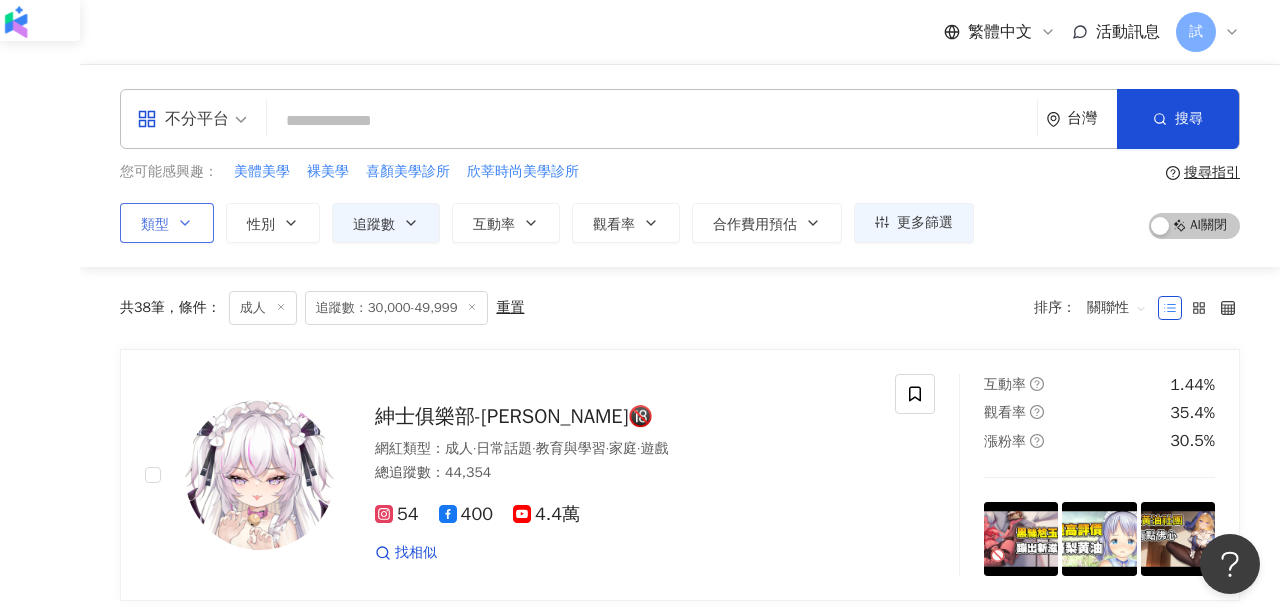 click 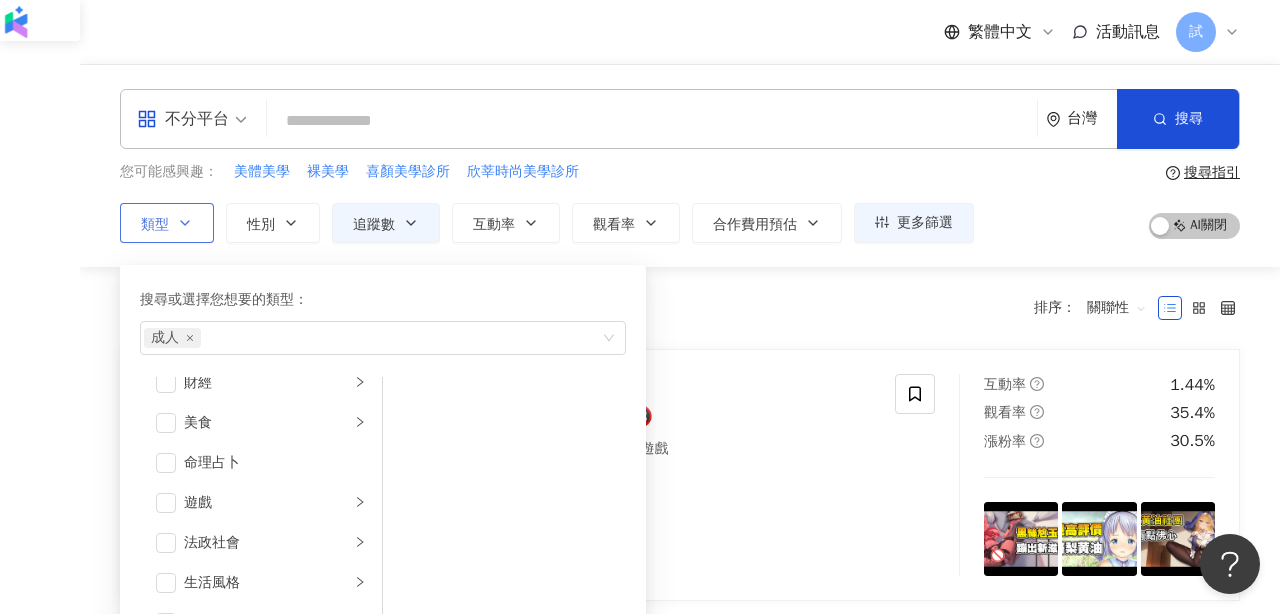 scroll, scrollTop: 693, scrollLeft: 0, axis: vertical 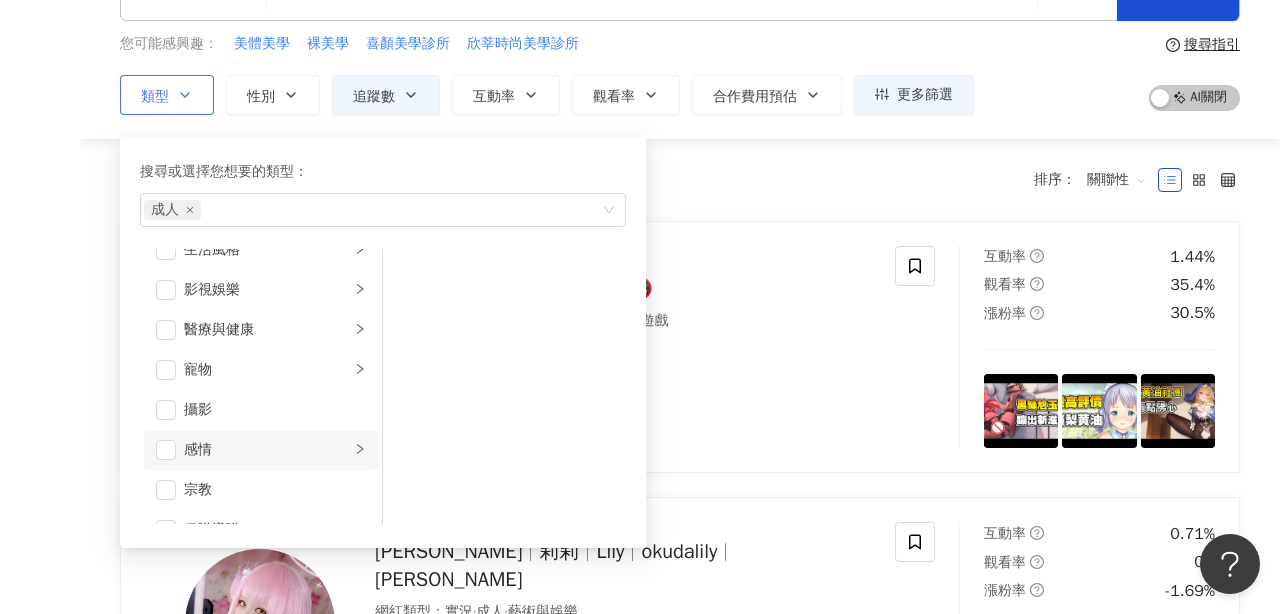 click on "感情" at bounding box center [261, 450] 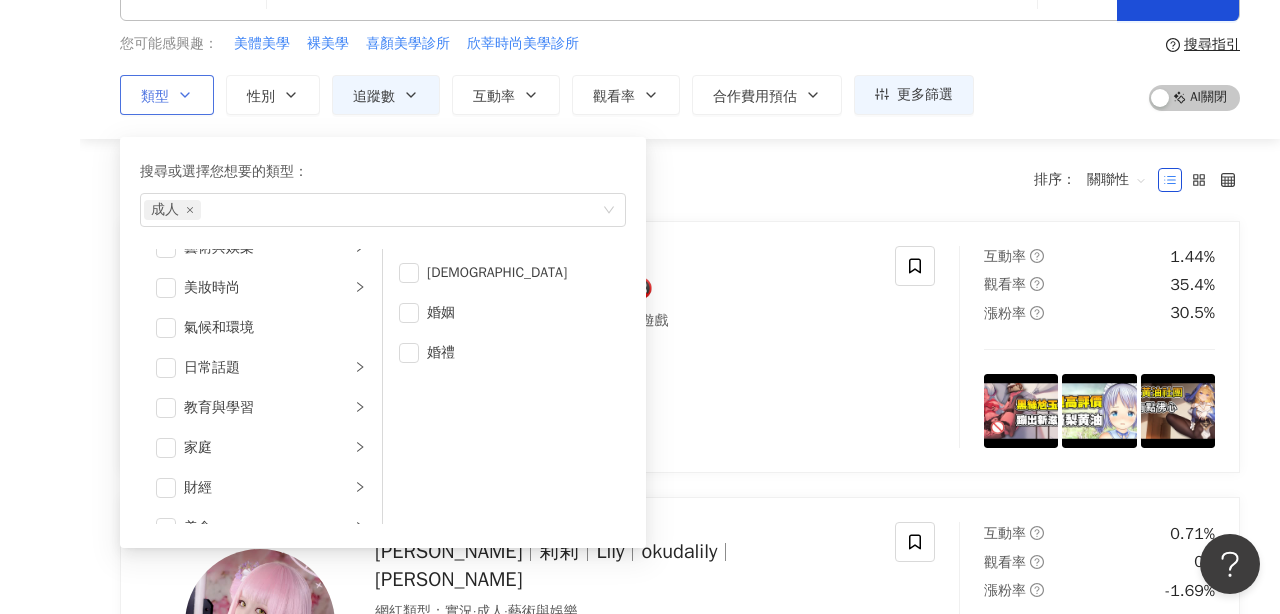 scroll, scrollTop: 0, scrollLeft: 0, axis: both 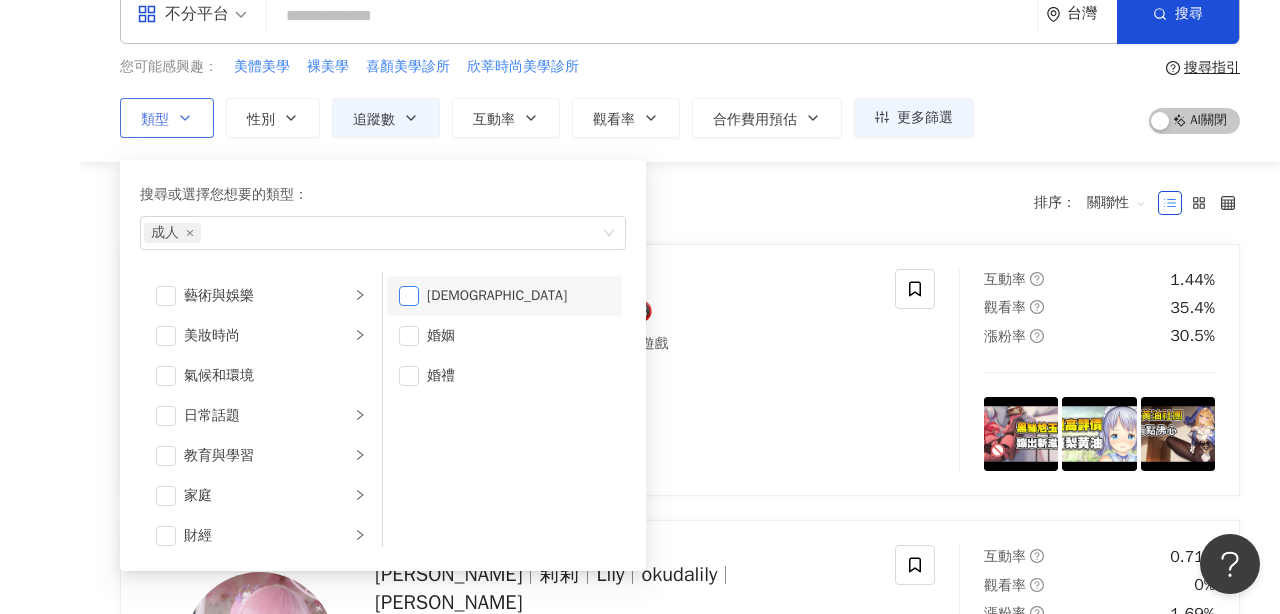 click at bounding box center [409, 296] 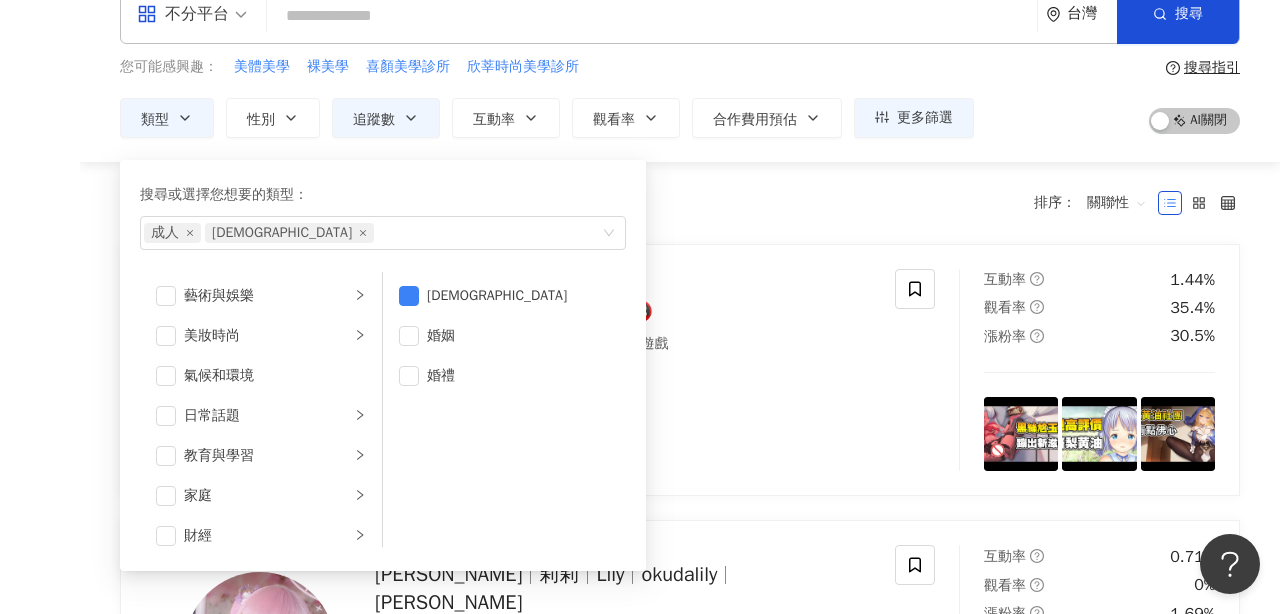 click on "共  38  筆 條件 ： 成人 追蹤數：30,000-49,999 重置 排序： 關聯性" at bounding box center [680, 203] 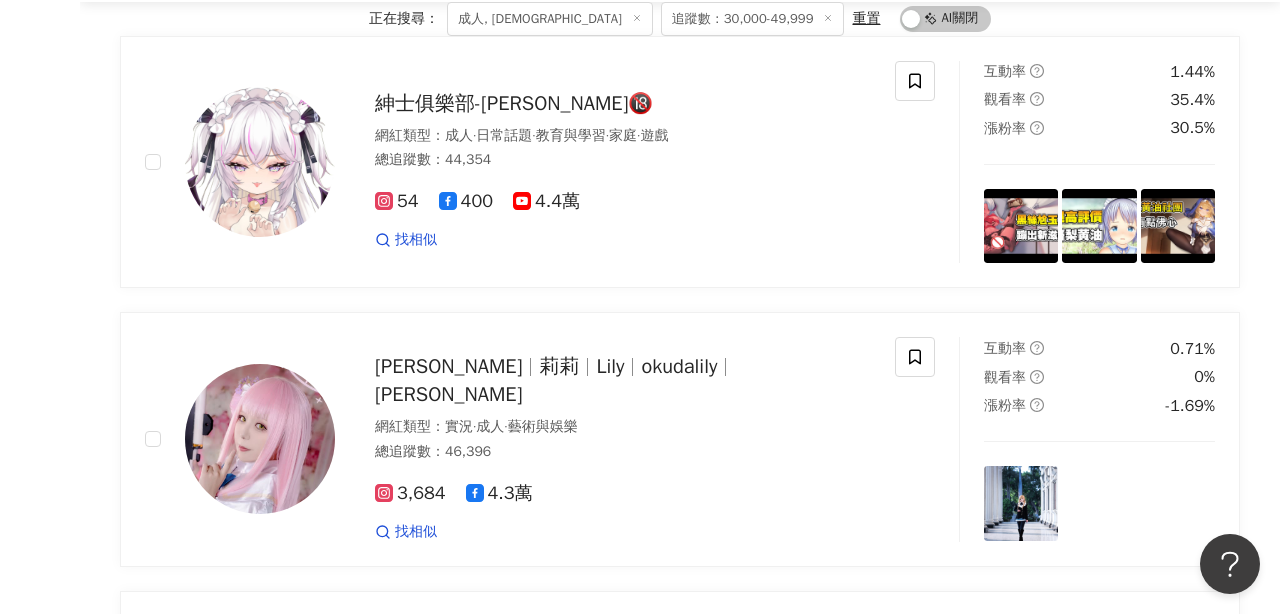 scroll, scrollTop: 0, scrollLeft: 0, axis: both 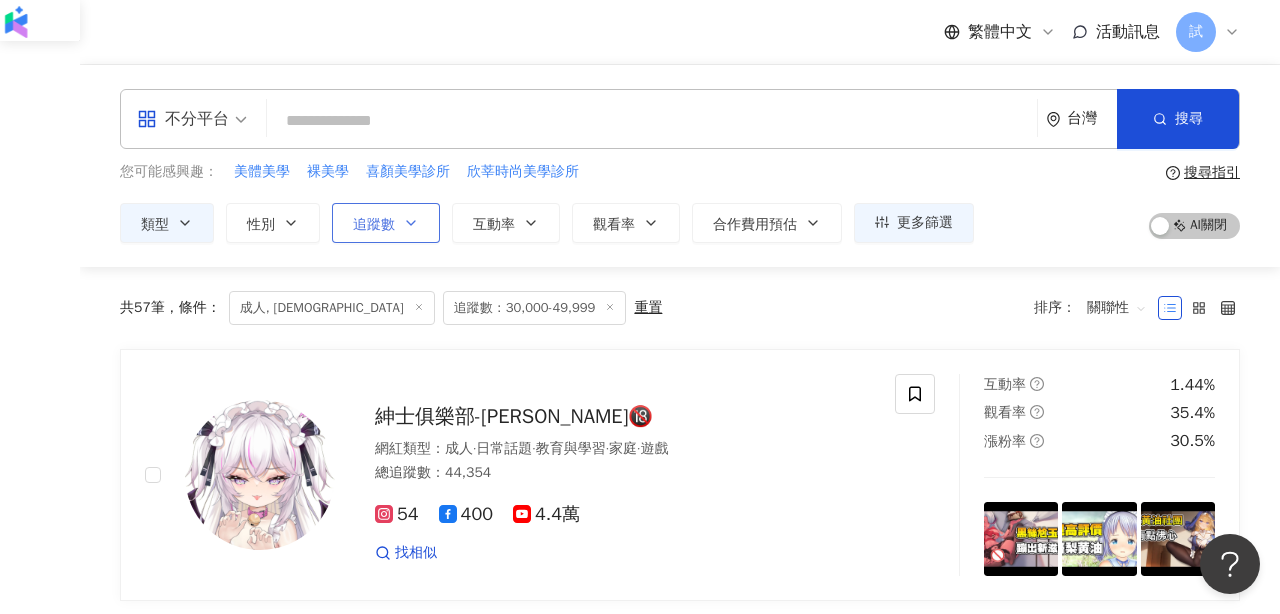 click on "追蹤數" at bounding box center (374, 225) 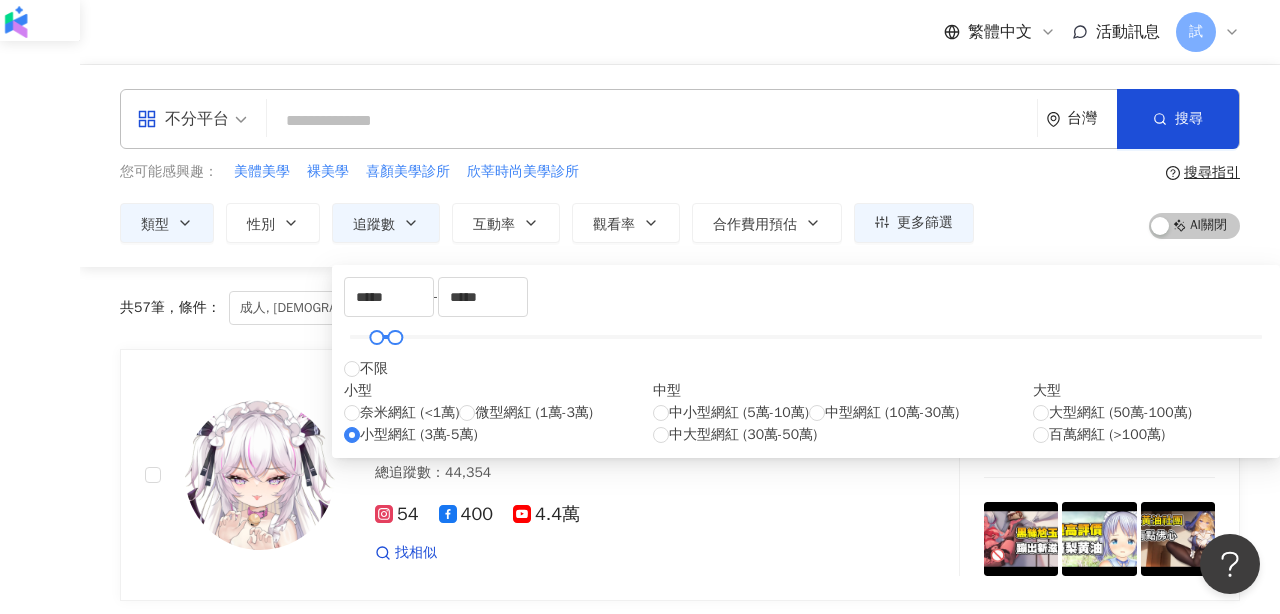 click on "不分平台 台灣 搜尋 您可能感興趣： 美體美學  裸美學  喜顏美學診所  欣莘時尚美學診所  類型 性別 追蹤數 互動率 觀看率 合作費用預估  更多篩選 *****  -  ***** 不限 小型 奈米網紅 (<1萬) 微型網紅 (1萬-3萬) 小型網紅 (3萬-5萬) 中型 中小型網紅 (5萬-10萬) 中型網紅 (10萬-30萬) 中大型網紅 (30萬-50萬) 大型 大型網紅 (50萬-100萬) 百萬網紅 (>100萬) 搜尋指引 AI  開啟 AI  關閉" at bounding box center [680, 166] 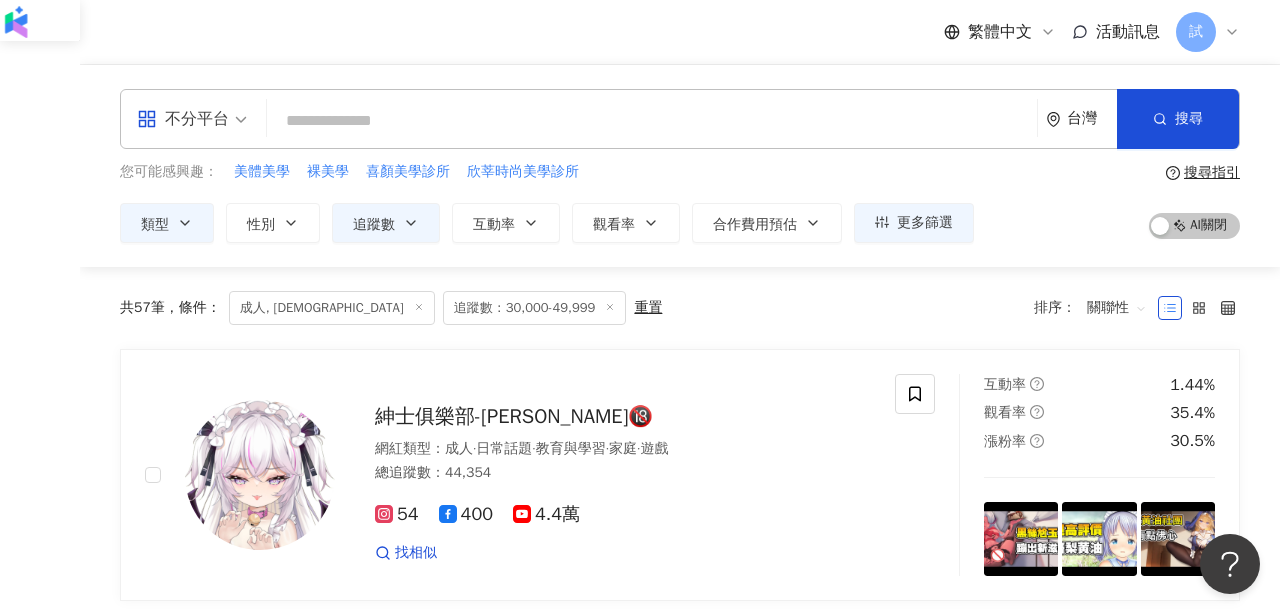 click on "不分平台" at bounding box center (183, 119) 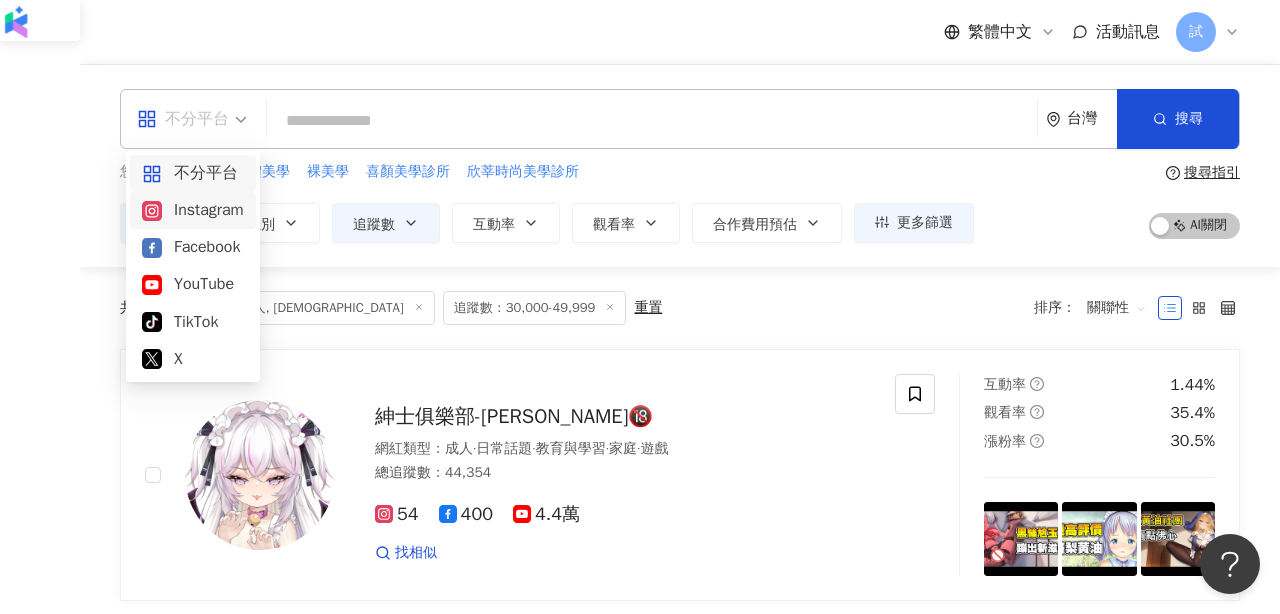 click on "Instagram" at bounding box center [193, 210] 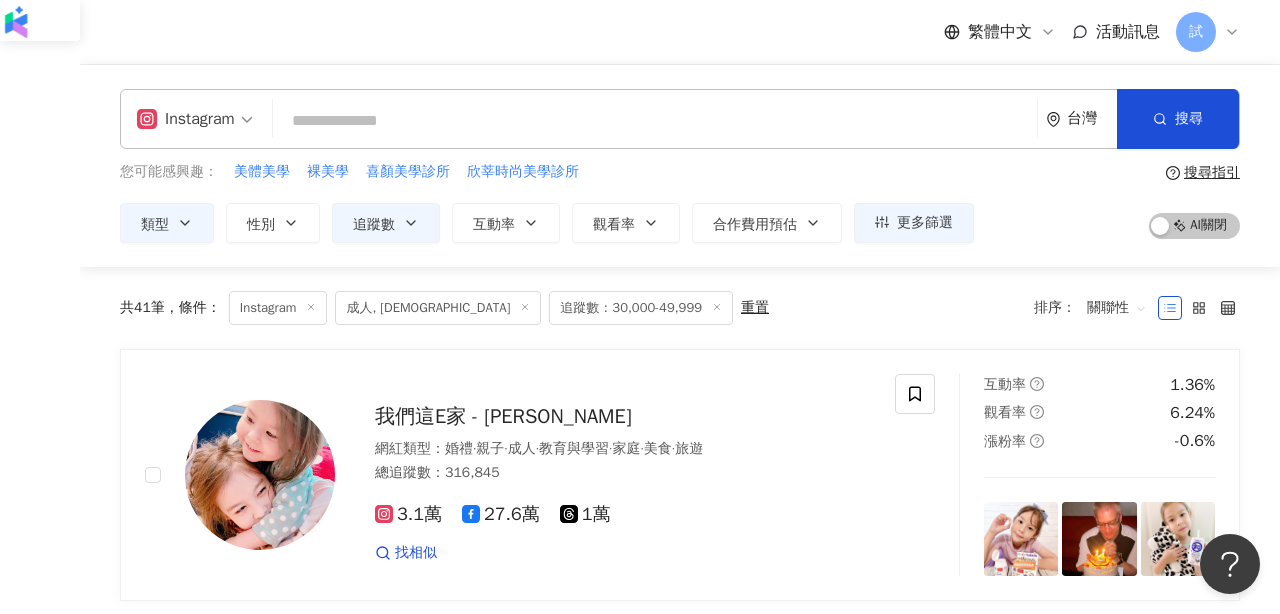 click at bounding box center (655, 121) 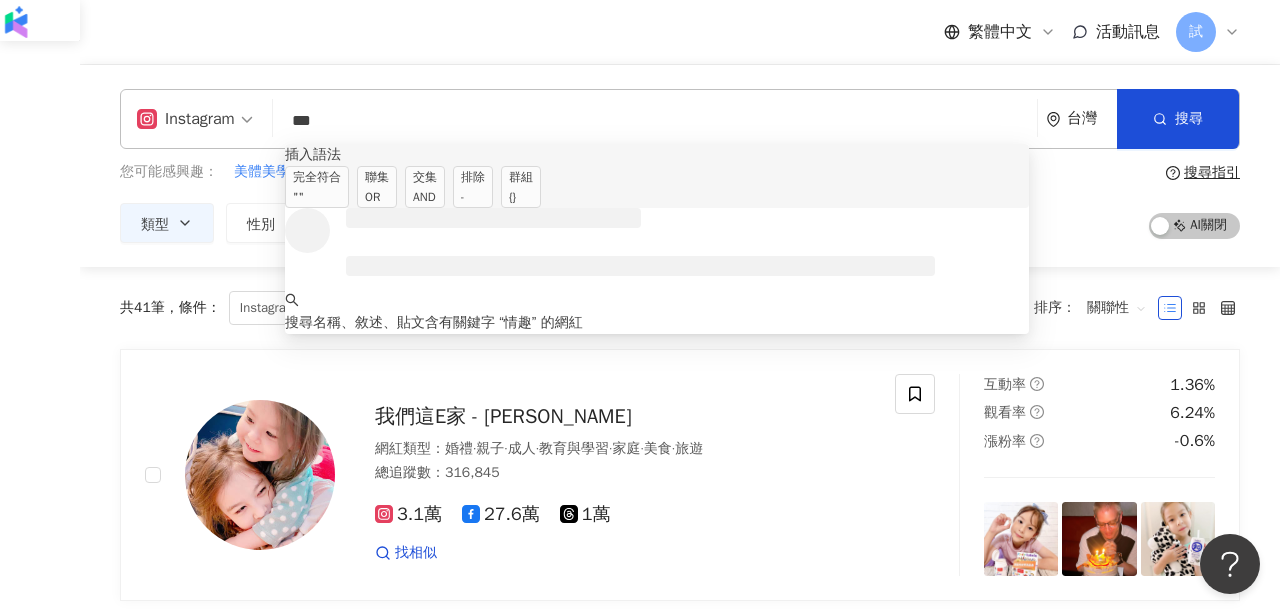 click on "聯集 OR" at bounding box center [377, 187] 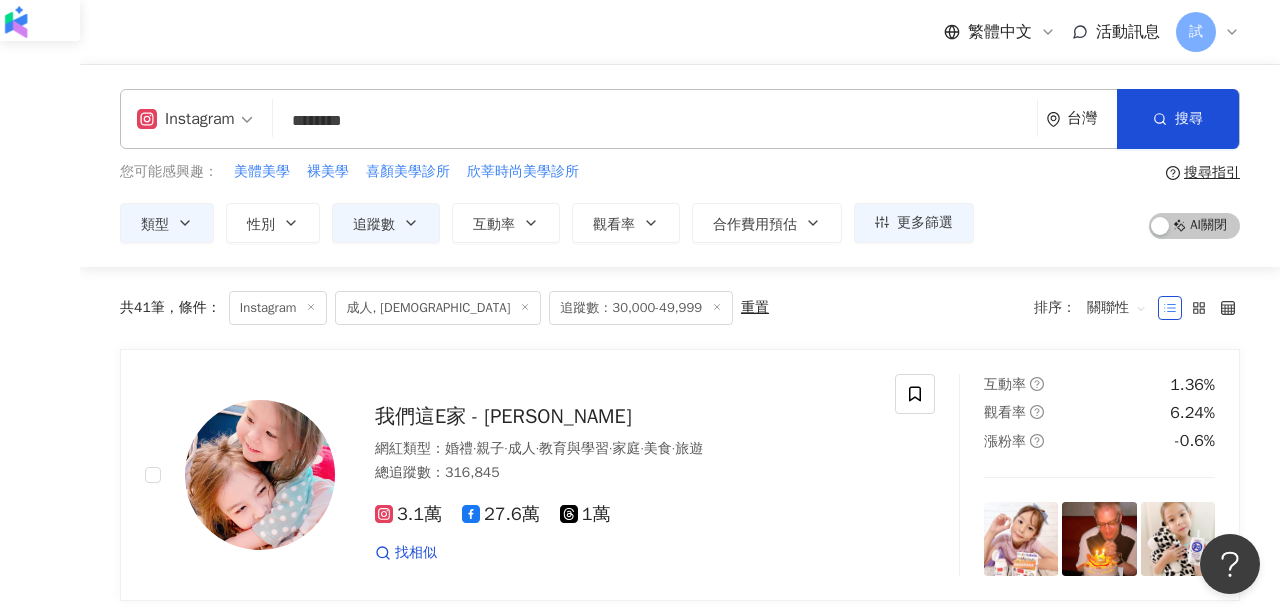 type on "********" 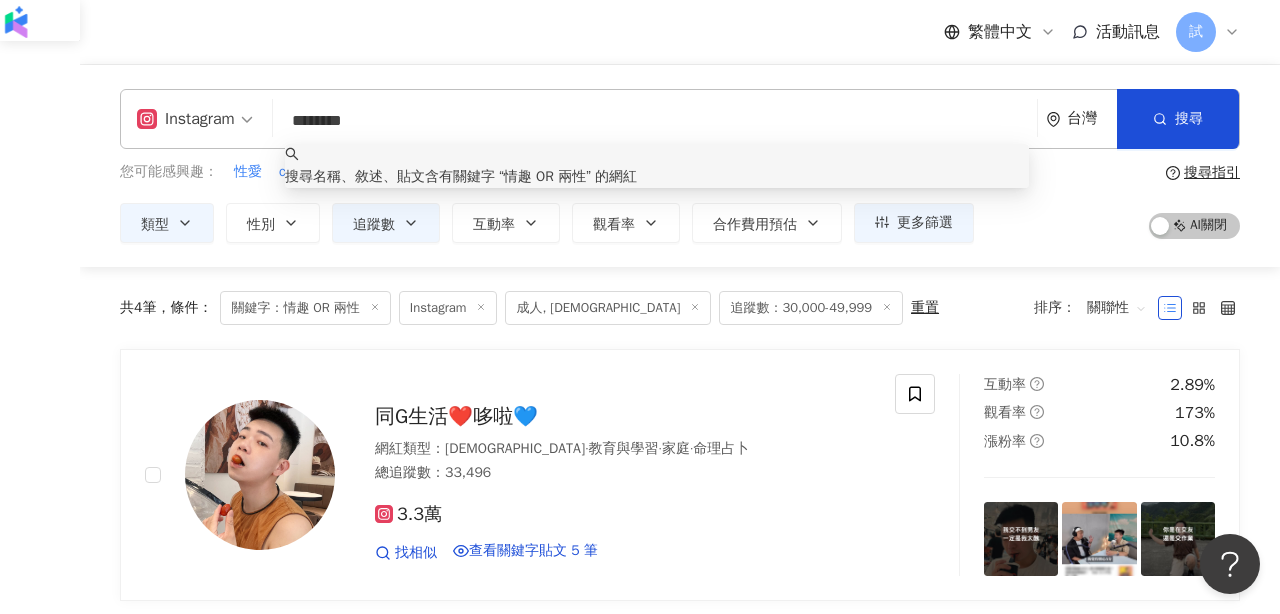 click on "繁體中文 活動訊息 試" at bounding box center [680, 32] 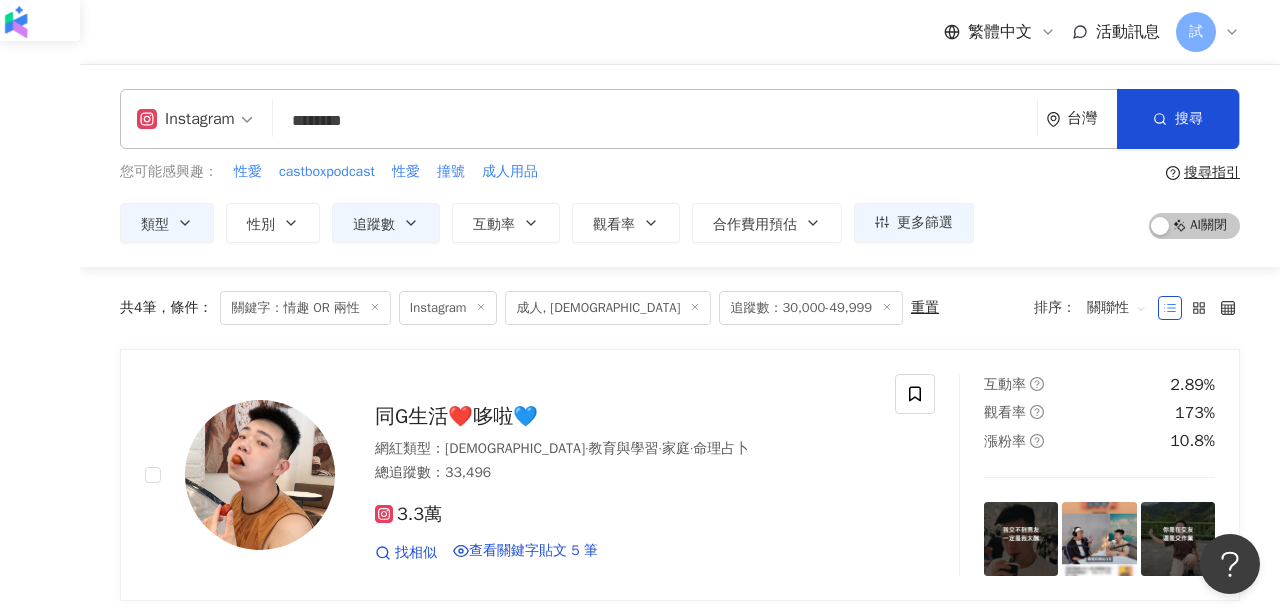 click 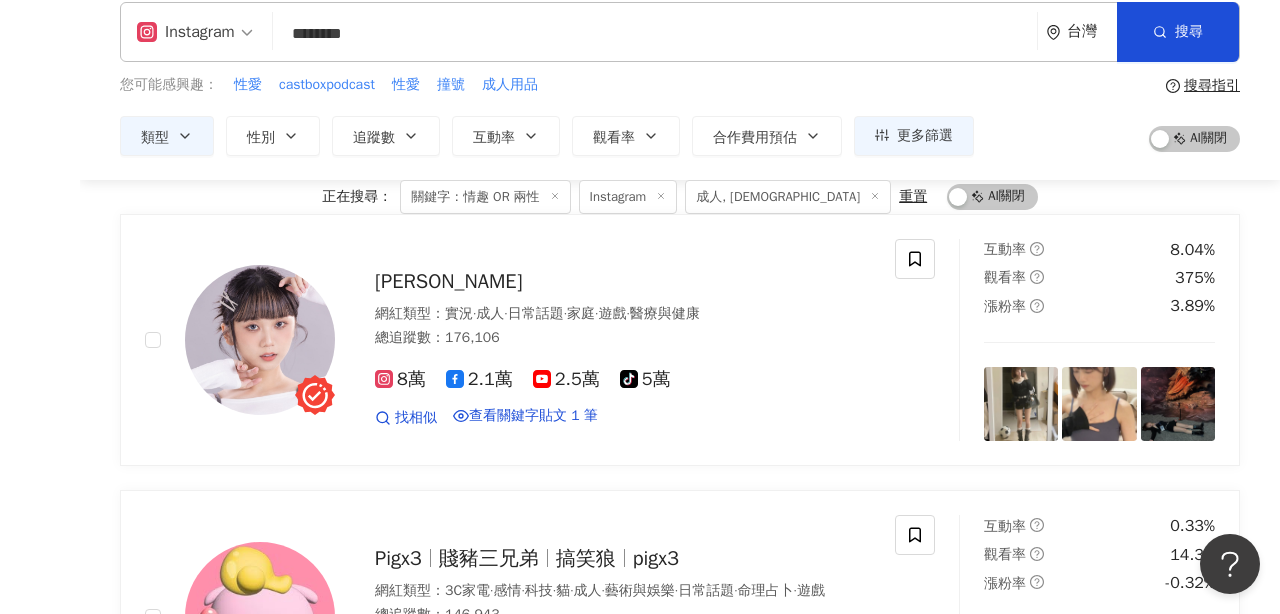 scroll, scrollTop: 0, scrollLeft: 0, axis: both 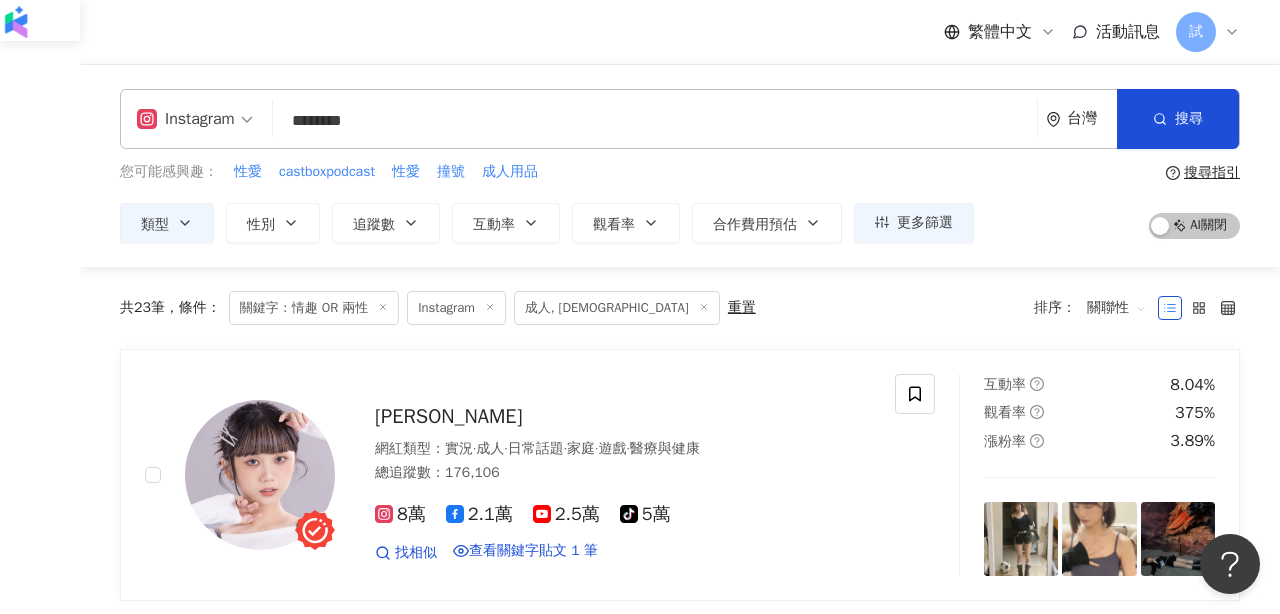 click 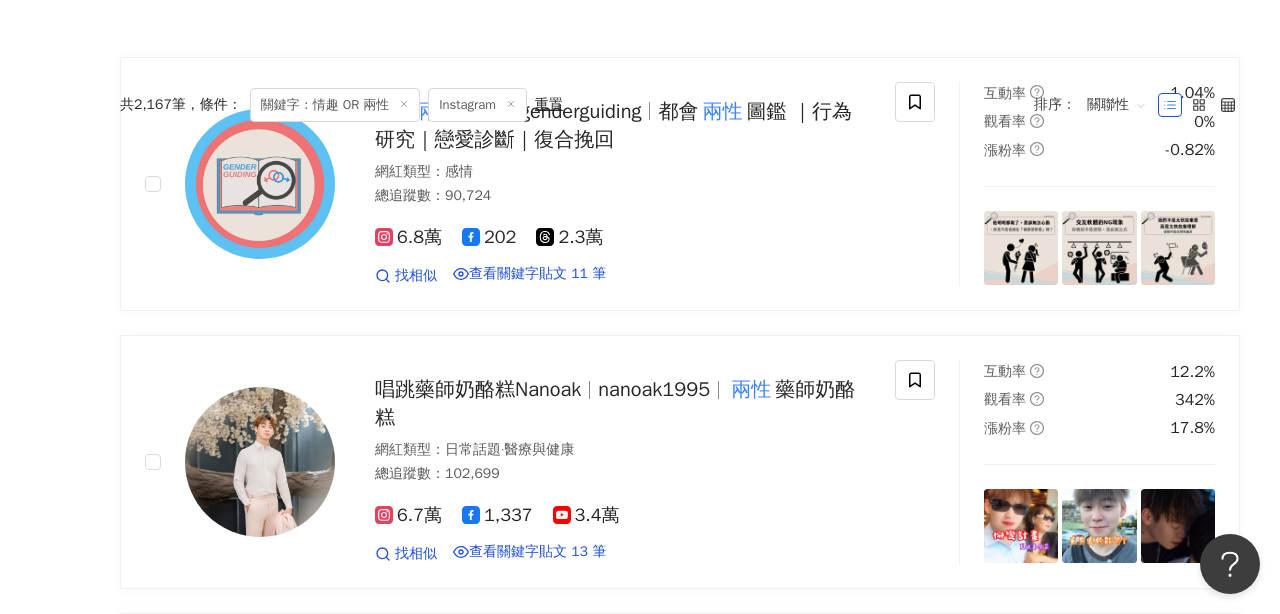 scroll, scrollTop: 0, scrollLeft: 0, axis: both 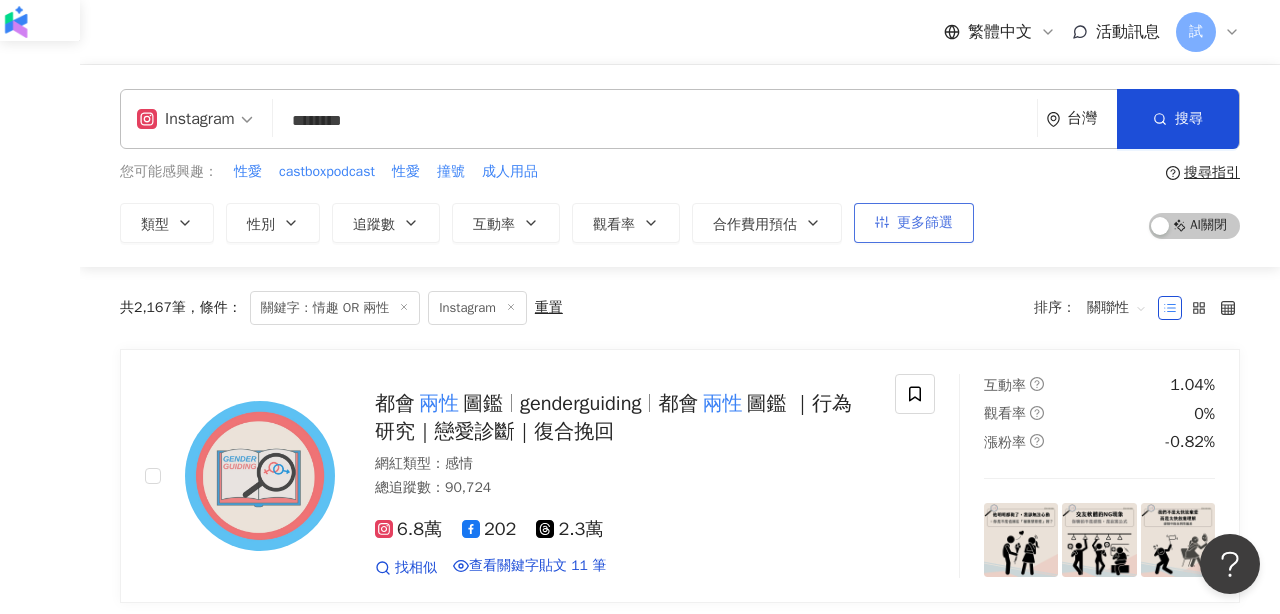 click on "更多篩選" at bounding box center (914, 223) 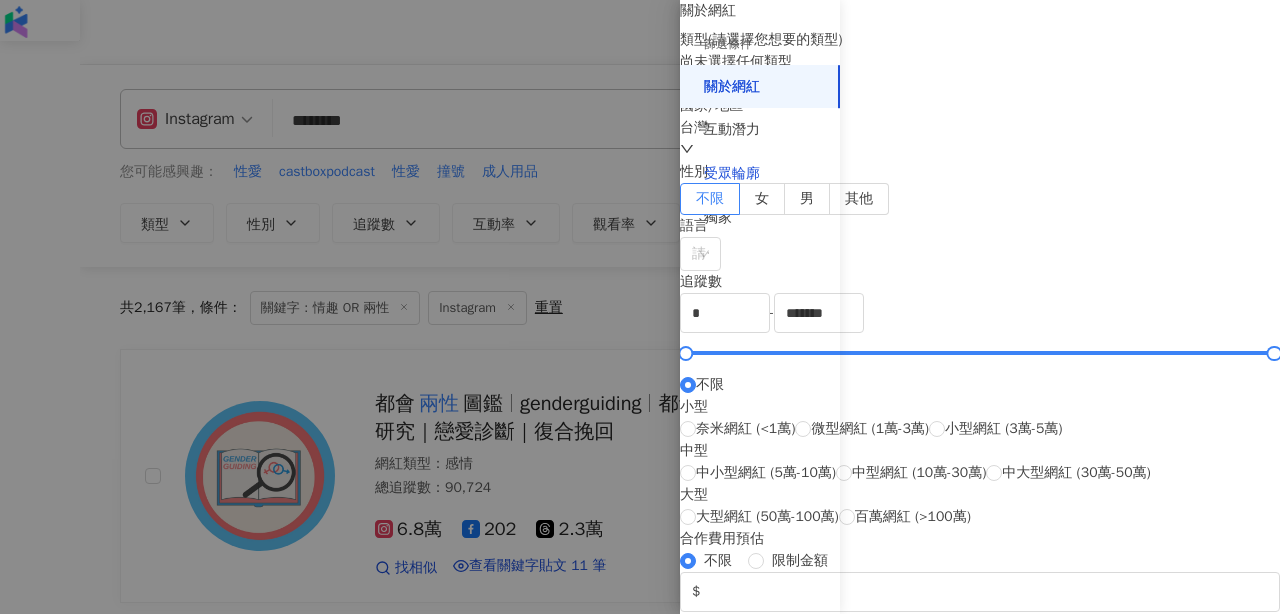 click on "受眾輪廓" at bounding box center [732, 174] 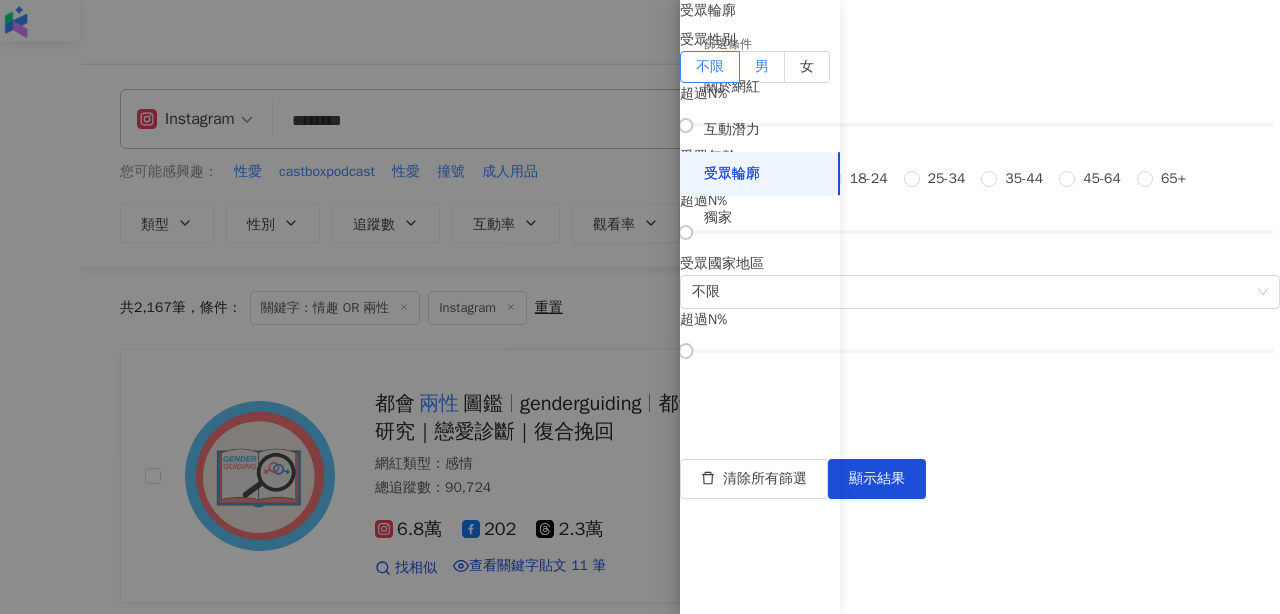 click on "男" at bounding box center (762, 67) 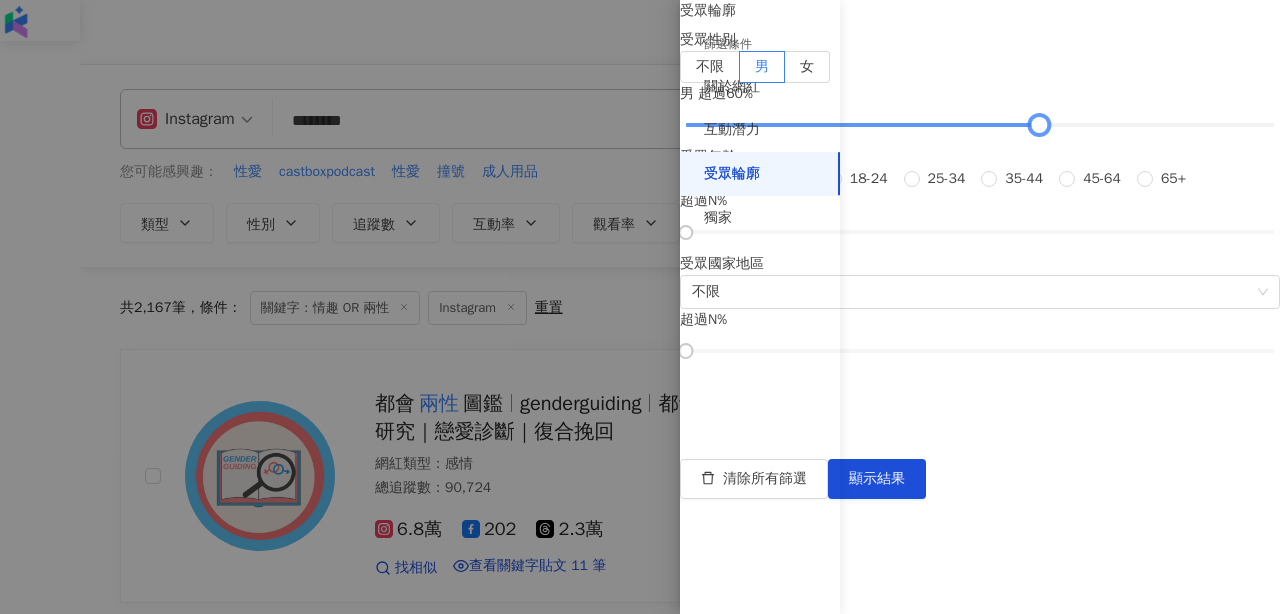 drag, startPoint x: 872, startPoint y: 234, endPoint x: 1099, endPoint y: 237, distance: 227.01982 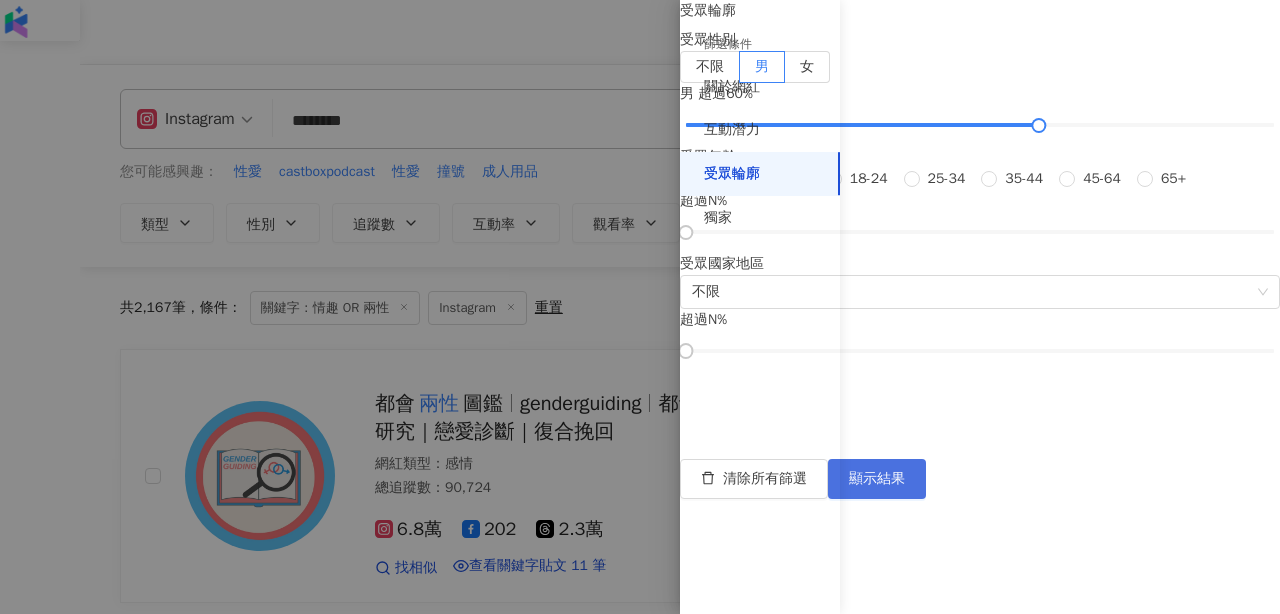 click on "顯示結果" at bounding box center [877, 479] 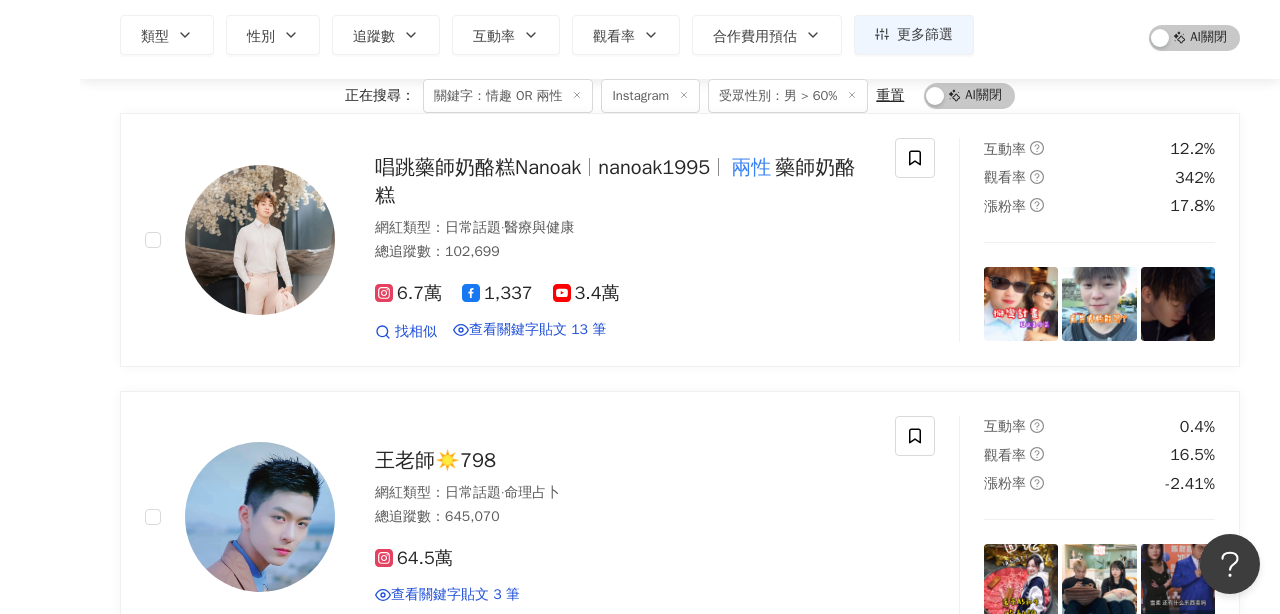 scroll, scrollTop: 0, scrollLeft: 0, axis: both 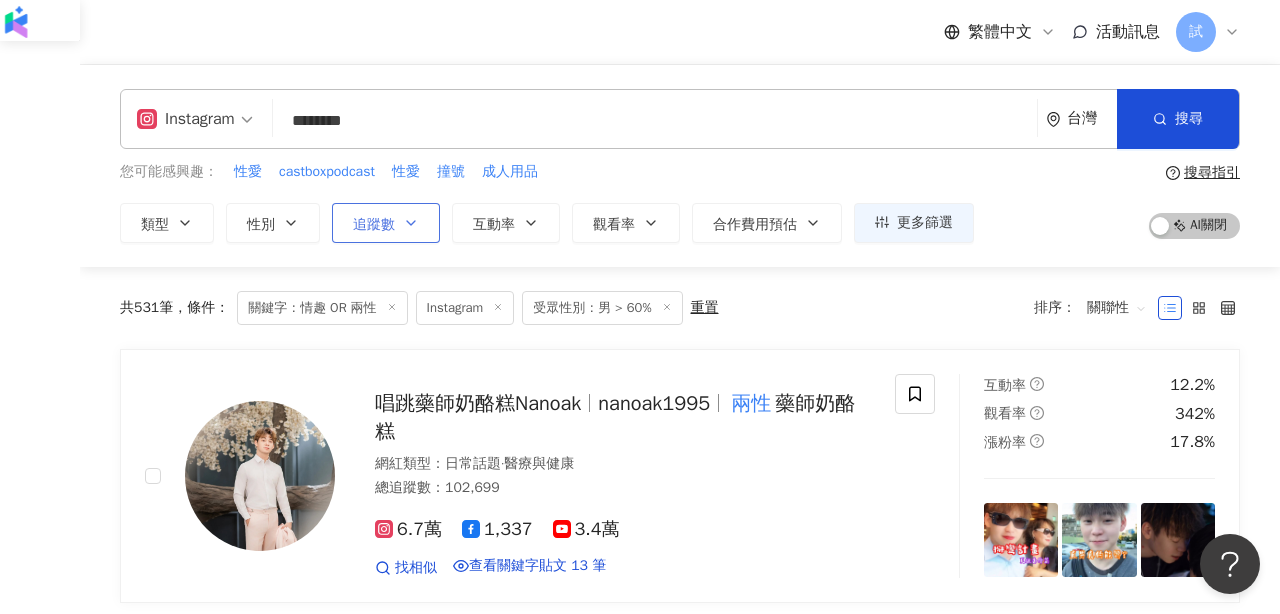 click on "追蹤數" at bounding box center (386, 223) 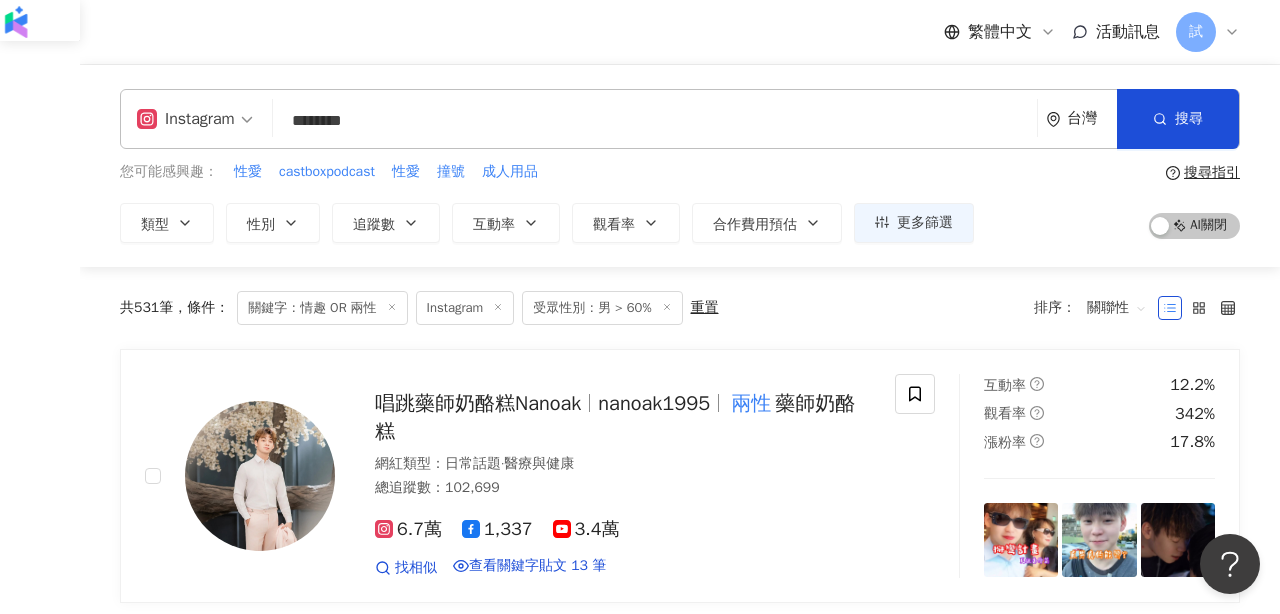 click on "Instagram ******** 台灣 搜尋 keyword 搜尋名稱、敘述、貼文含有關鍵字 “ 情趣 OR 兩性 ” 的網紅 您可能感興趣： 性愛  castboxpodcast  性愛  撞號  成人用品  類型 性別 追蹤數 互動率 觀看率 合作費用預估  更多篩選 篩選條件 關於網紅 互動潛力 受眾輪廓 獨家 關於網紅 類型  ( 請選擇您想要的類型 ) 尚未選擇任何類型 國家/地區 台灣 性別 不限 女 男 其他 語言     請選擇或搜尋 追蹤數 *  -  ******* 不限 小型 奈米網紅 (<1萬) 微型網紅 (1萬-3萬) 小型網紅 (3萬-5萬) 中型 中小型網紅 (5萬-10萬) 中型網紅 (10萬-30萬) 中大型網紅 (30萬-50萬) 大型 大型網紅 (50萬-100萬) 百萬網紅 (>100萬) 合作費用預估 不限 限制金額 $ *  -  $ ******* 幣別 : 新台幣 TWD 受眾輪廓 受眾性別 不限 男 女 男   超過  60 % 受眾年齡 不限 13-17 18-24 25-34 35-44 45-64 65+   超過  N % 受眾國家地區 不限   超過  N % 清除所有篩選 *" at bounding box center (680, 166) 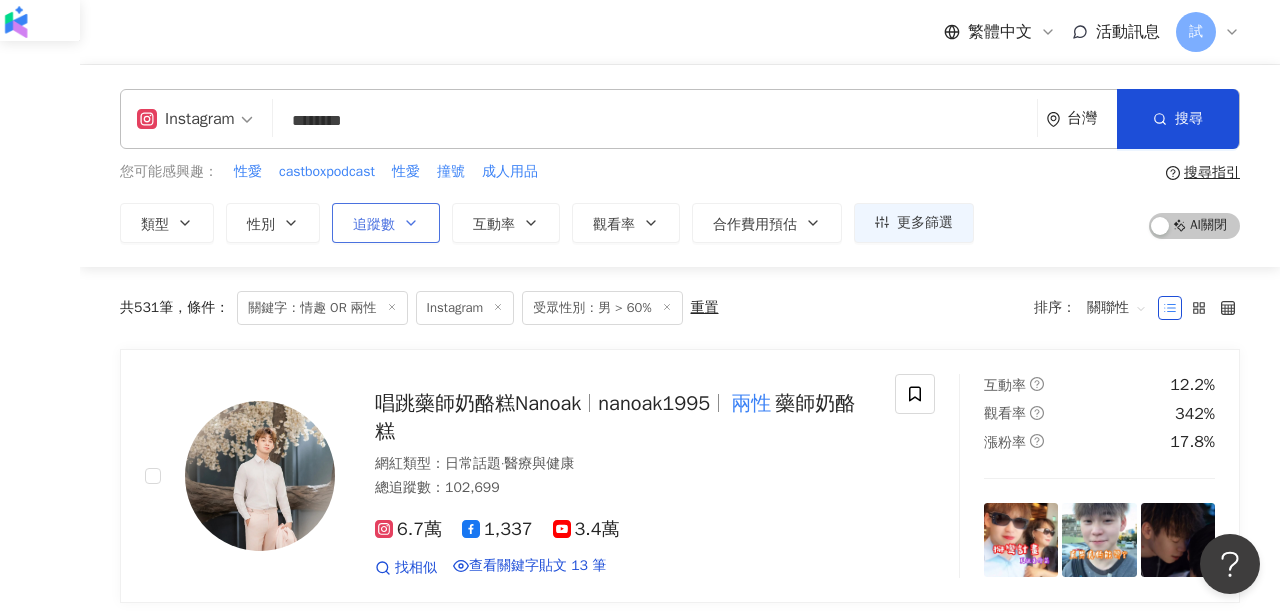 click on "追蹤數" at bounding box center (386, 223) 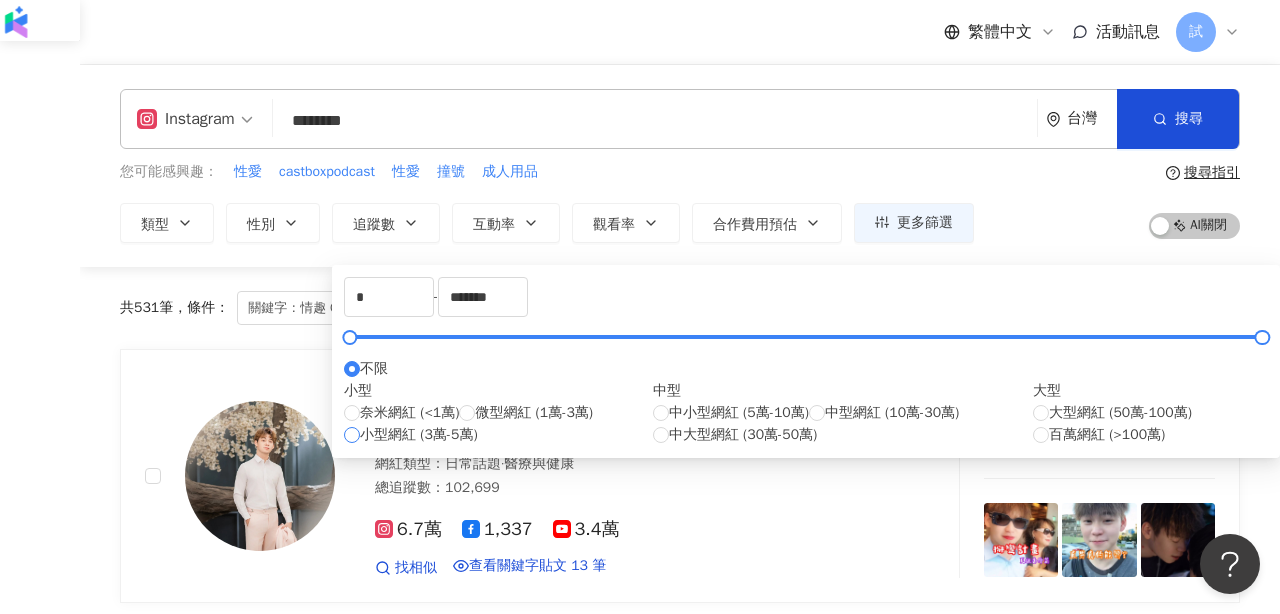 click on "小型網紅 (3萬-5萬)" at bounding box center (419, 435) 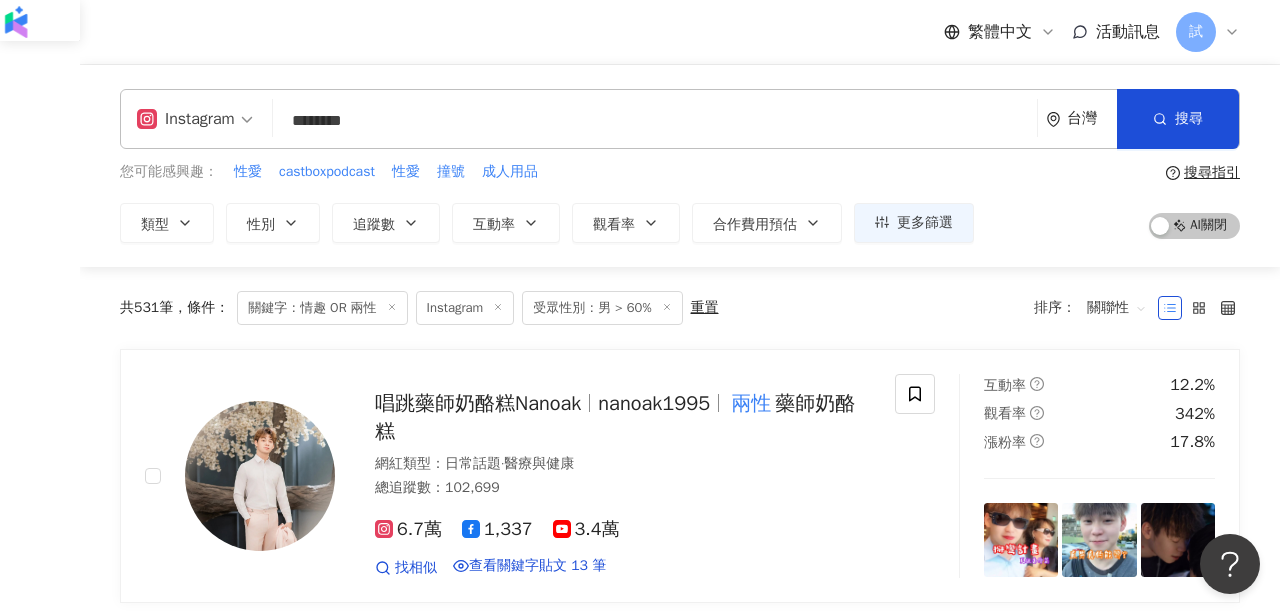 click on "繁體中文 活動訊息 試" at bounding box center [680, 32] 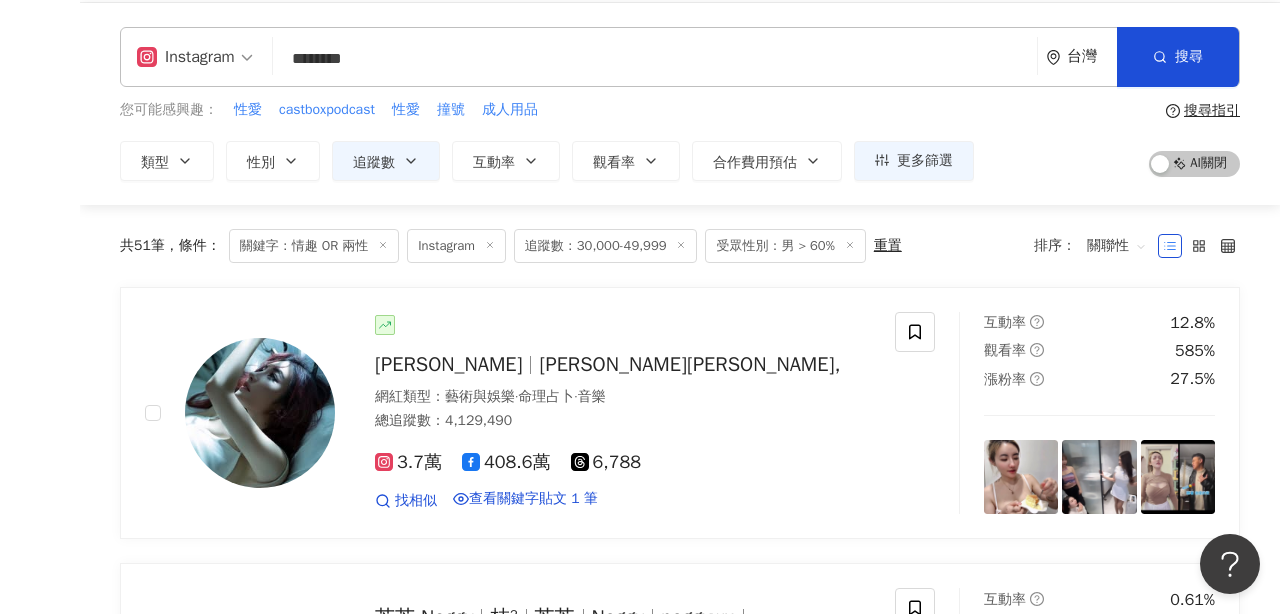 scroll, scrollTop: 0, scrollLeft: 0, axis: both 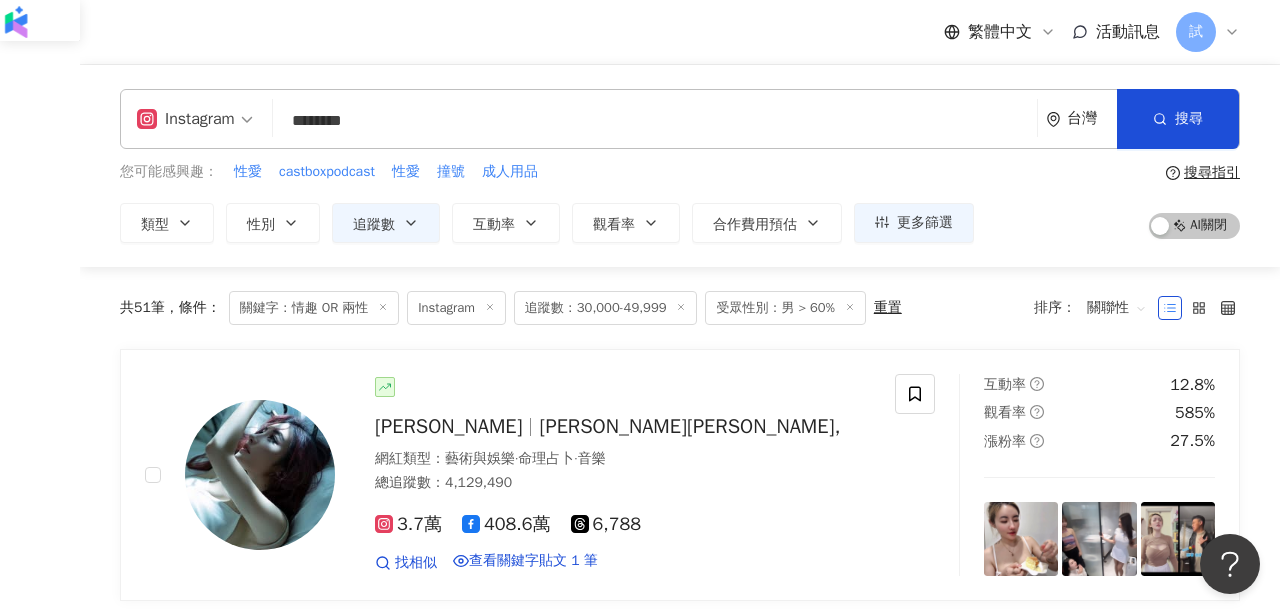 click on "********" at bounding box center [655, 121] 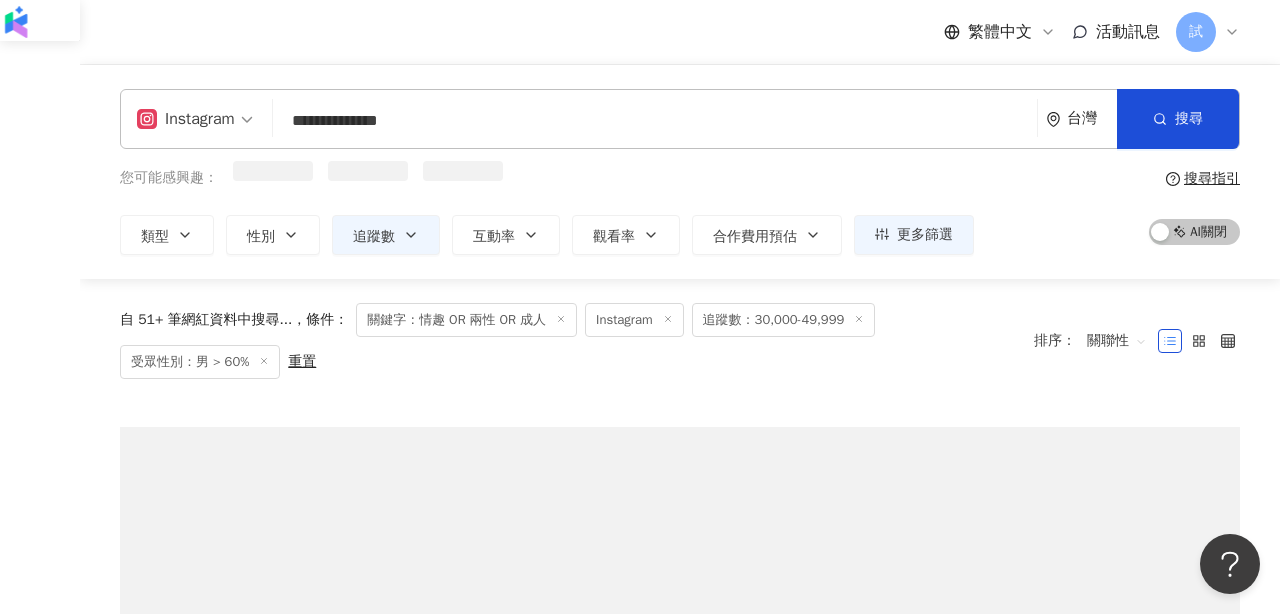 click on "繁體中文 活動訊息 試" at bounding box center [680, 32] 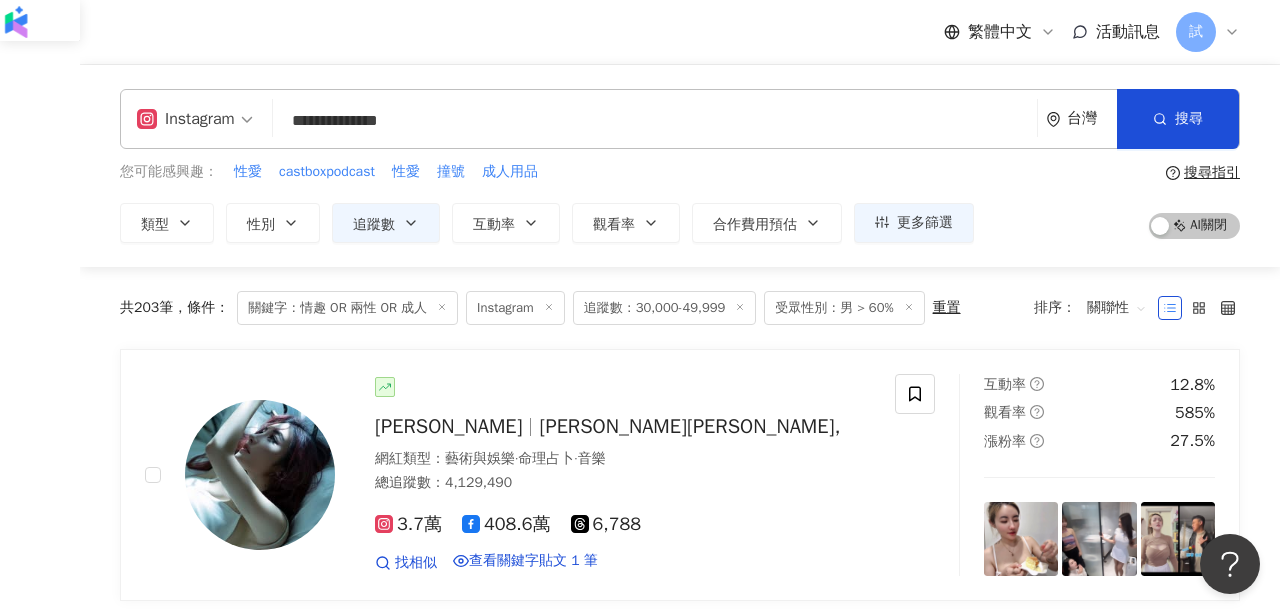 click on "**********" at bounding box center (655, 121) 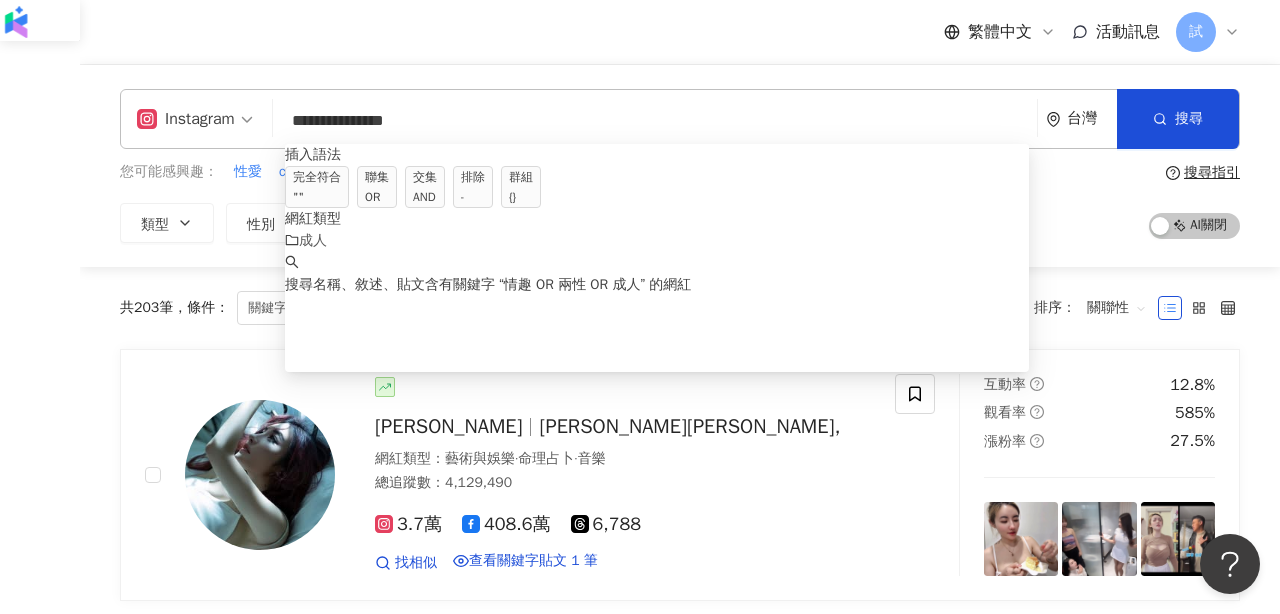 type on "**********" 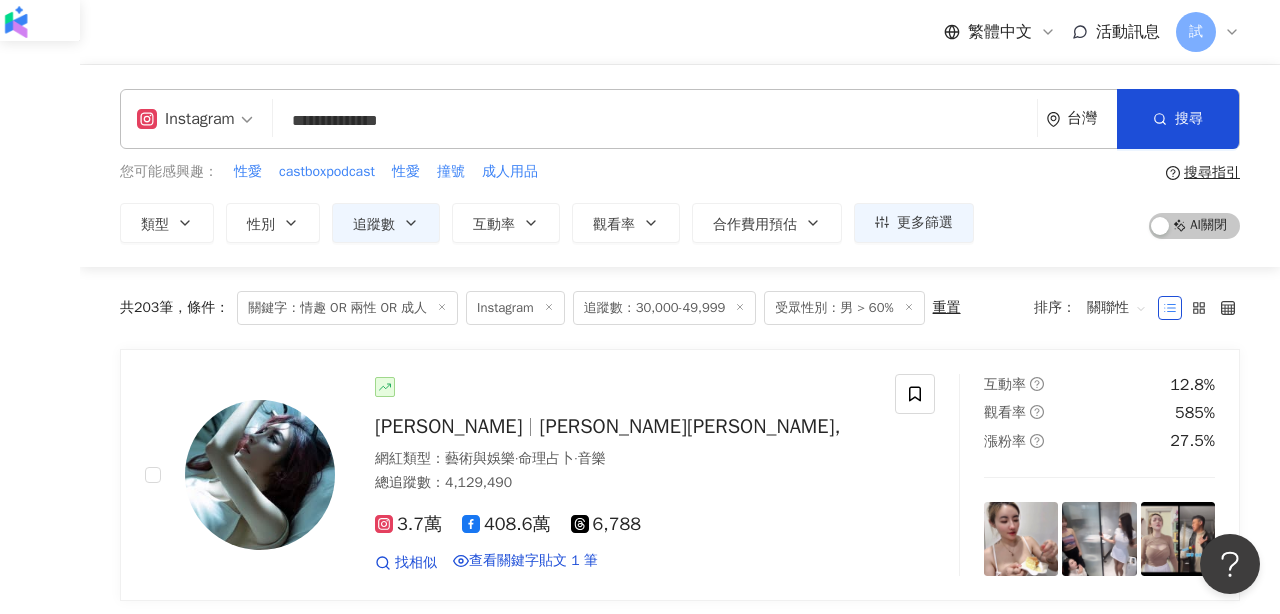 click on "**********" at bounding box center [680, 166] 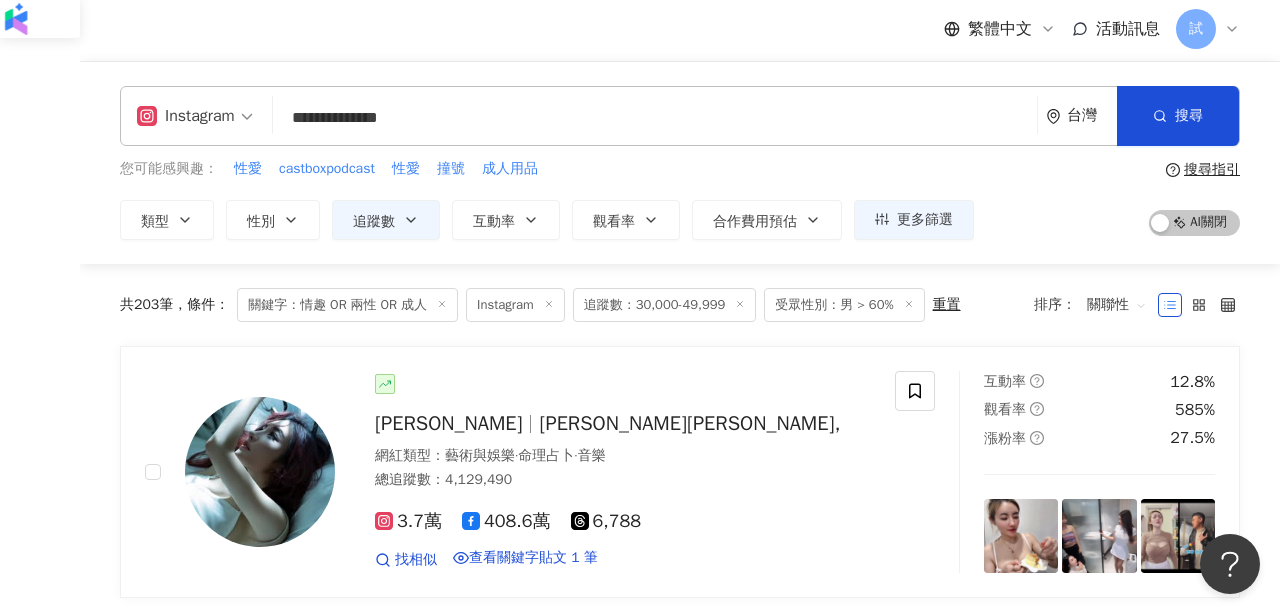 scroll, scrollTop: 0, scrollLeft: 0, axis: both 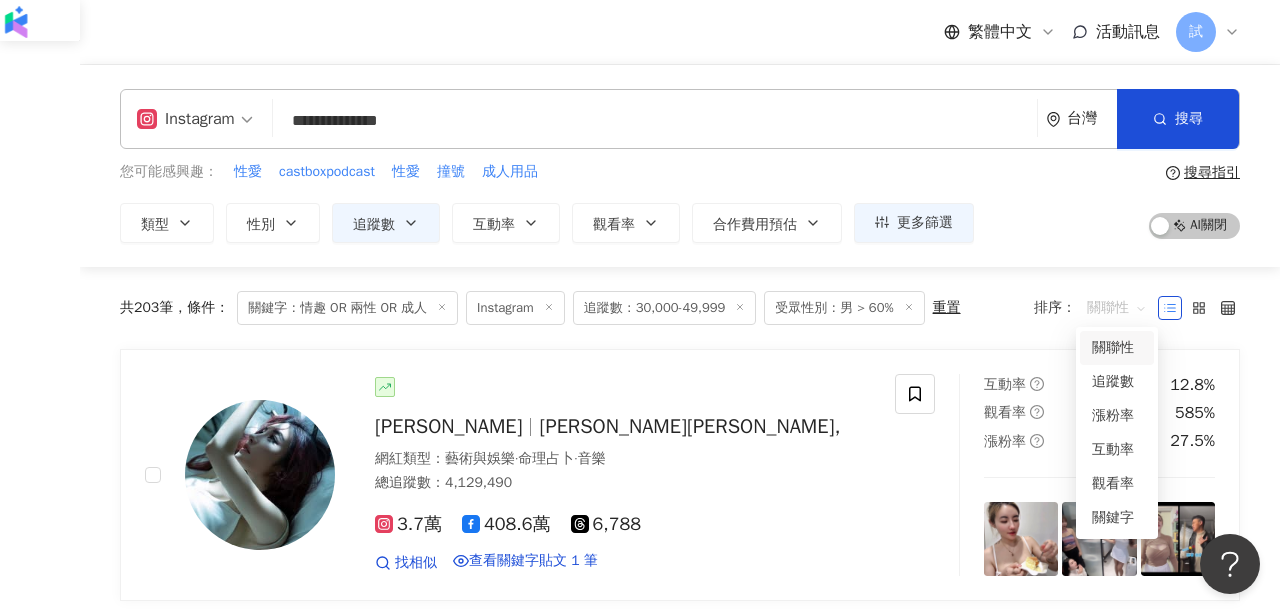 click on "關聯性" at bounding box center (1117, 308) 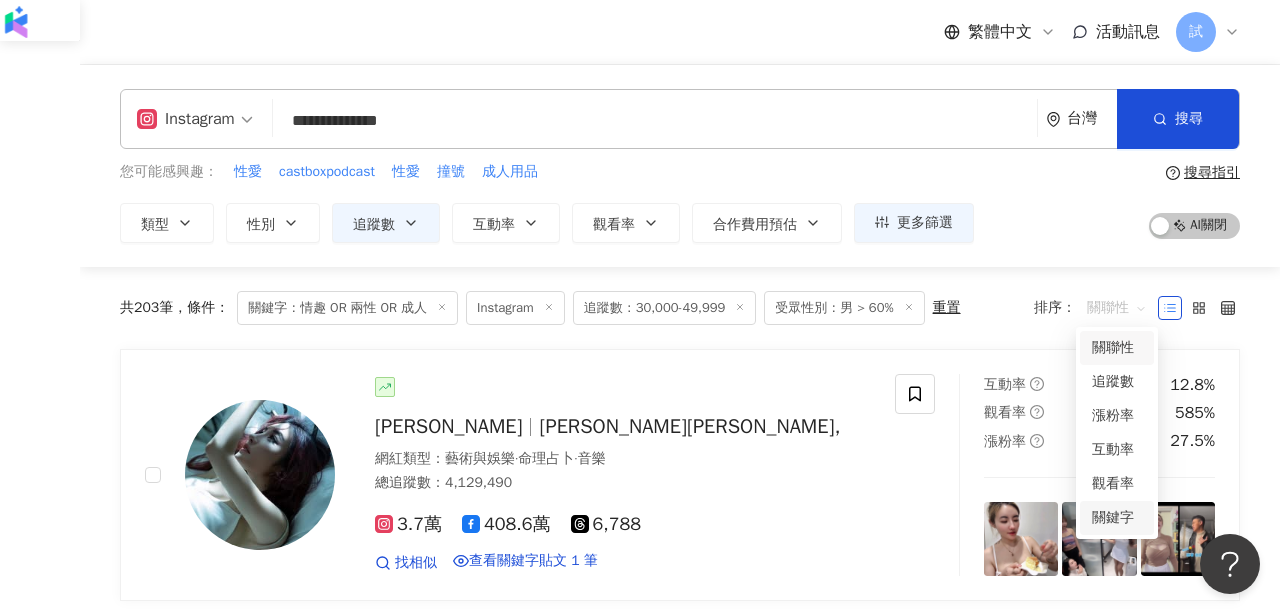click on "關鍵字" at bounding box center [1117, 518] 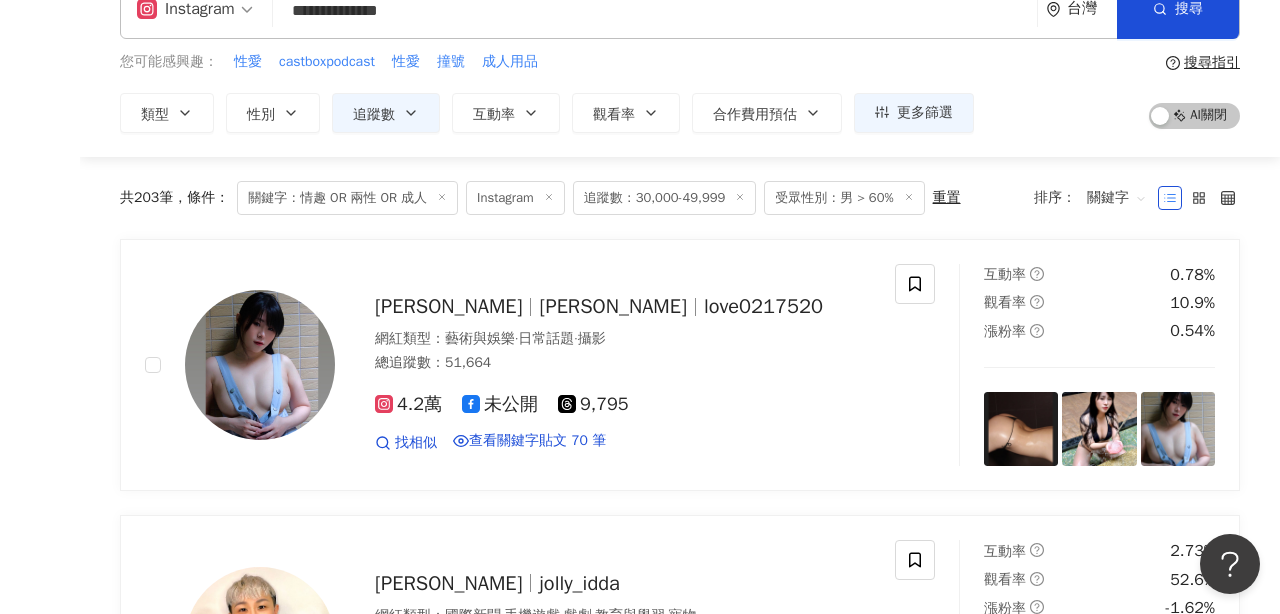 scroll, scrollTop: 0, scrollLeft: 0, axis: both 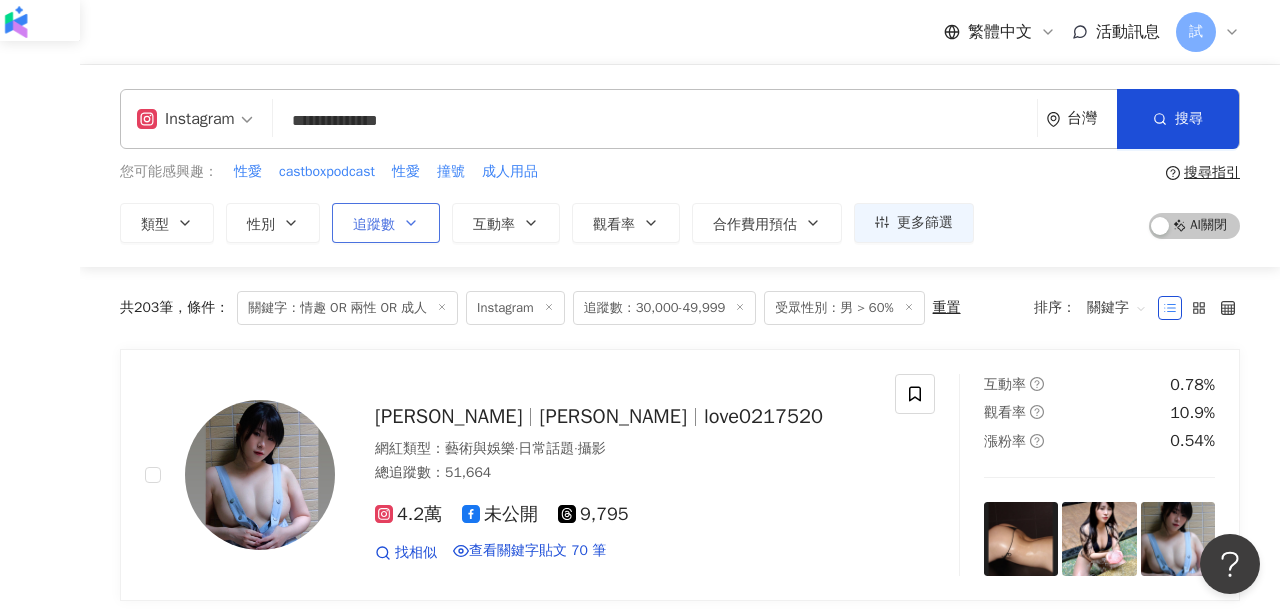 click 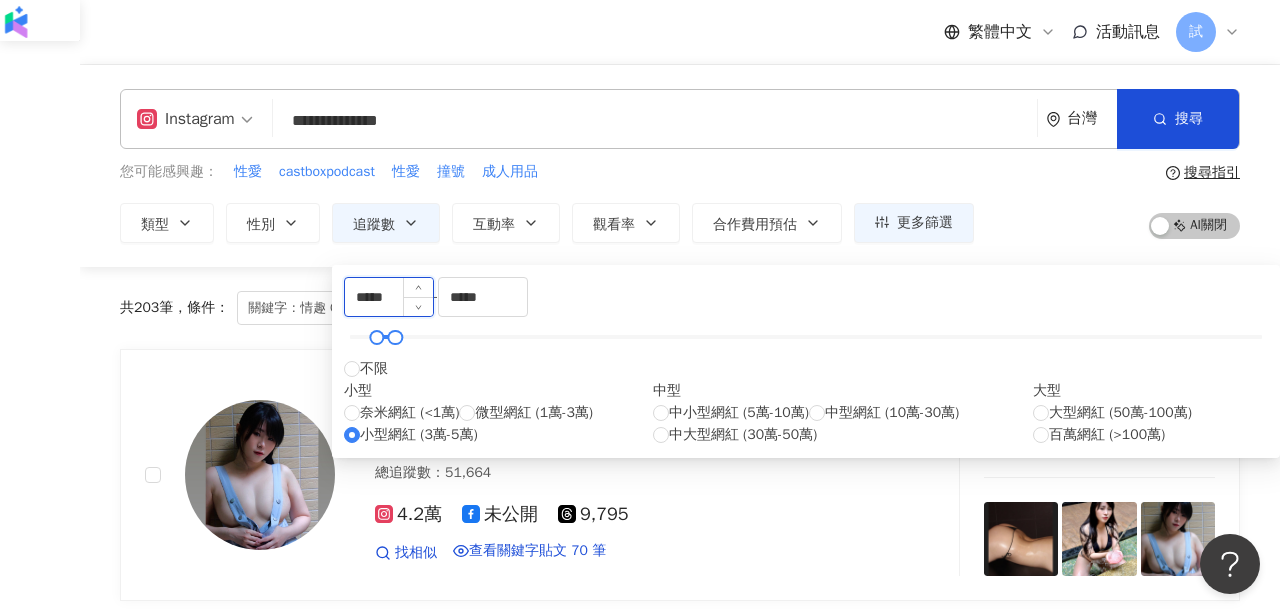 click on "*****" at bounding box center (389, 297) 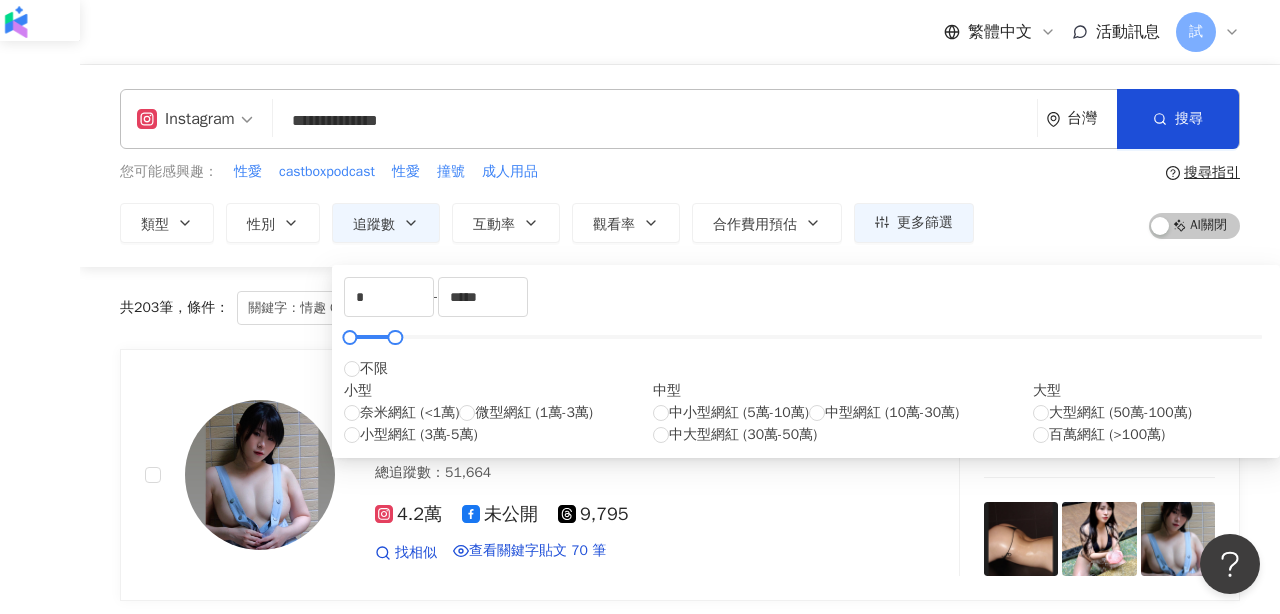type on "**" 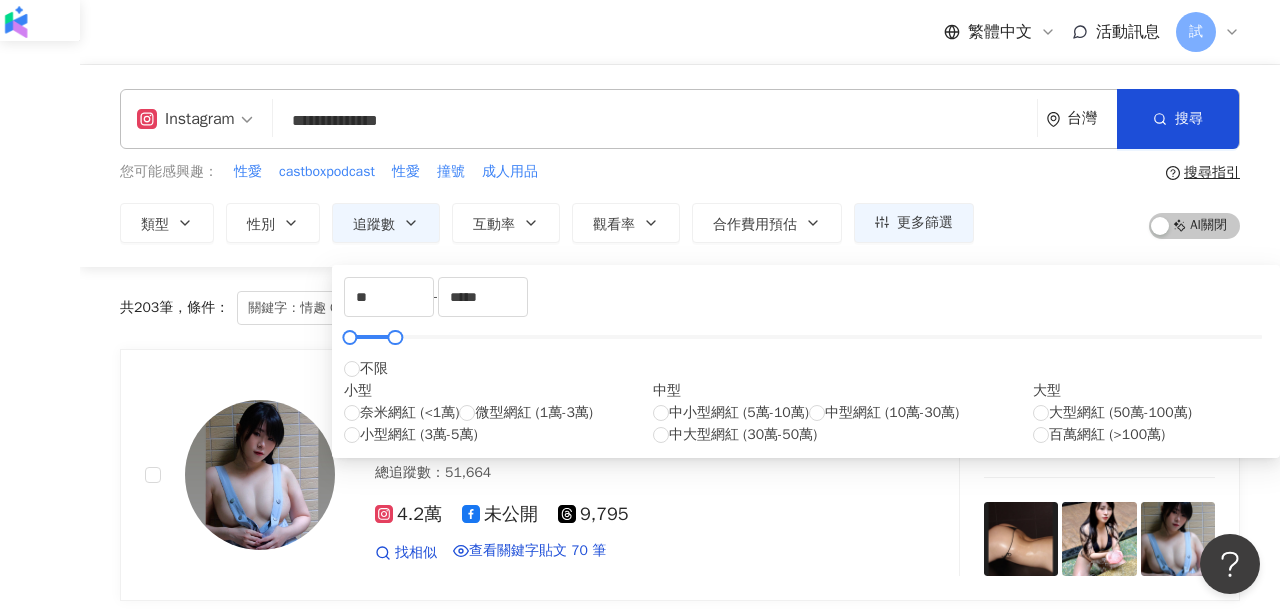 click on "繁體中文 活動訊息 試" at bounding box center [680, 32] 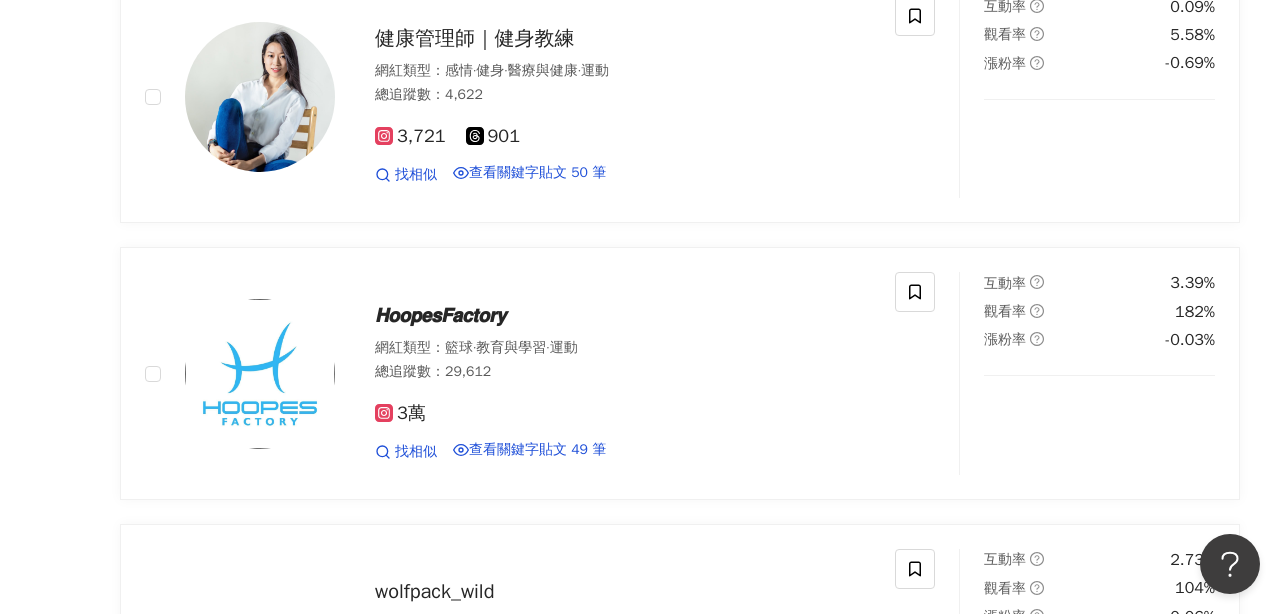 scroll, scrollTop: 1439, scrollLeft: 0, axis: vertical 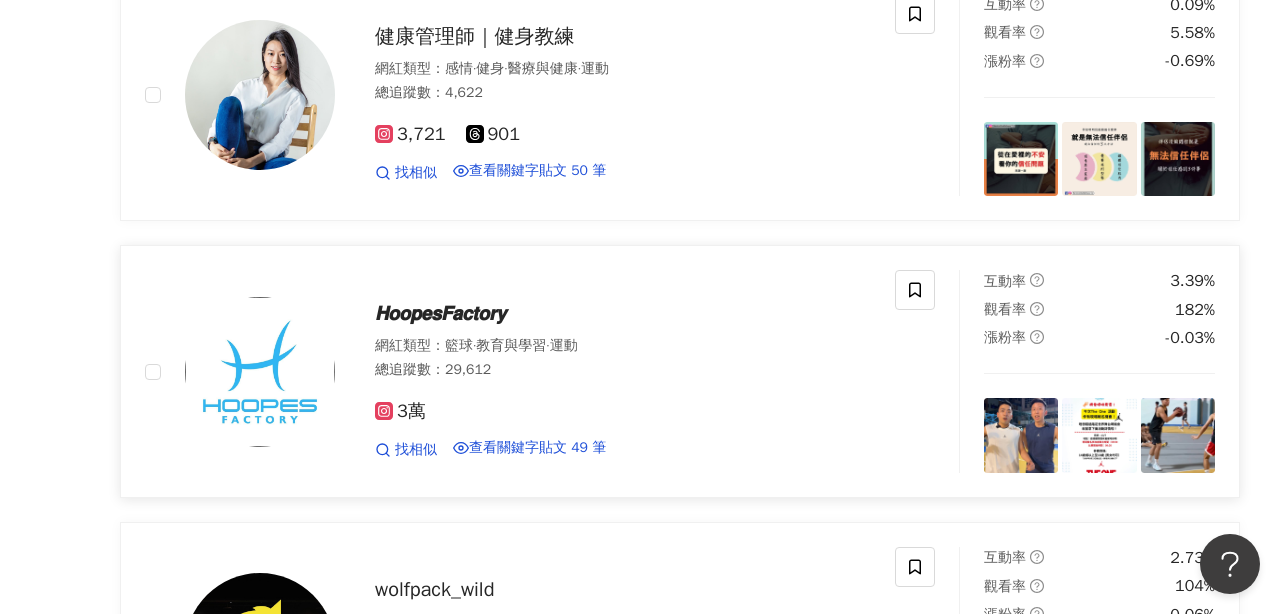 click on "𝙃𝙤𝙤𝙥𝙚𝙨𝙁𝙖𝙘𝙩𝙤𝙧𝙮" at bounding box center [440, 313] 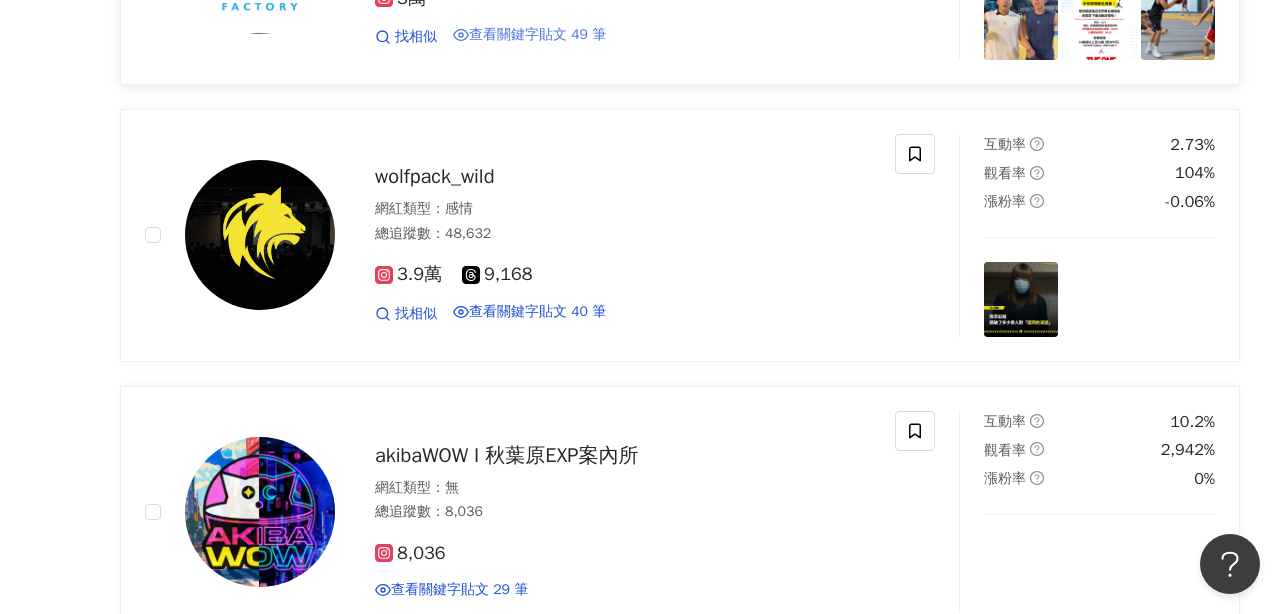 scroll, scrollTop: 875, scrollLeft: 0, axis: vertical 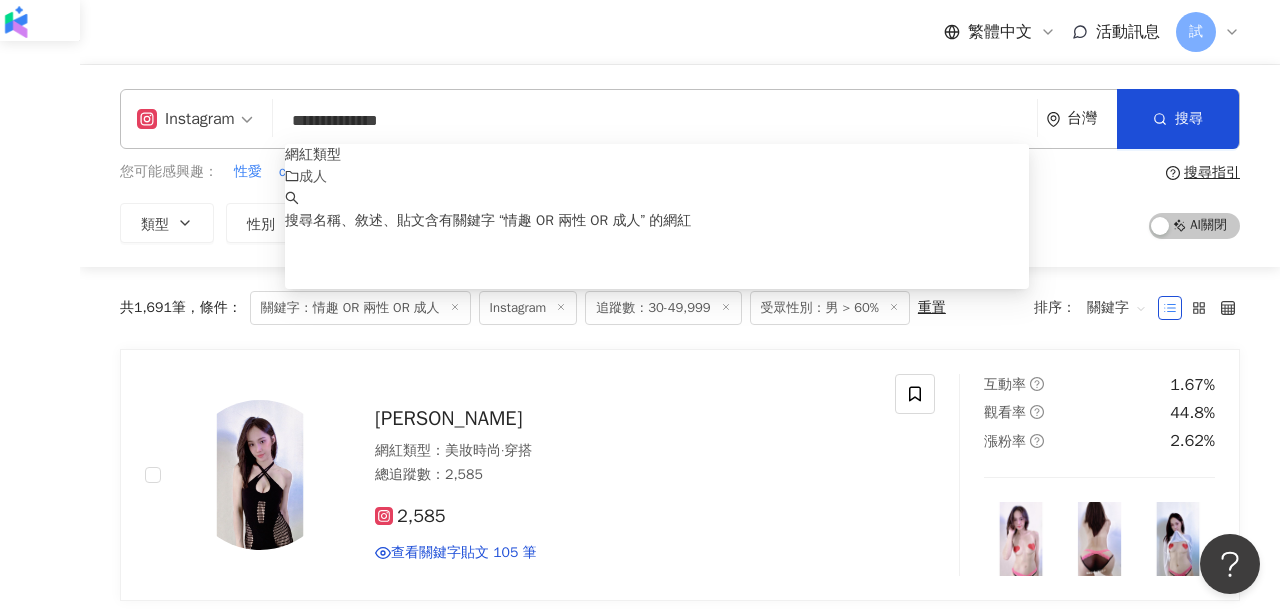 drag, startPoint x: 463, startPoint y: 123, endPoint x: 248, endPoint y: 108, distance: 215.52261 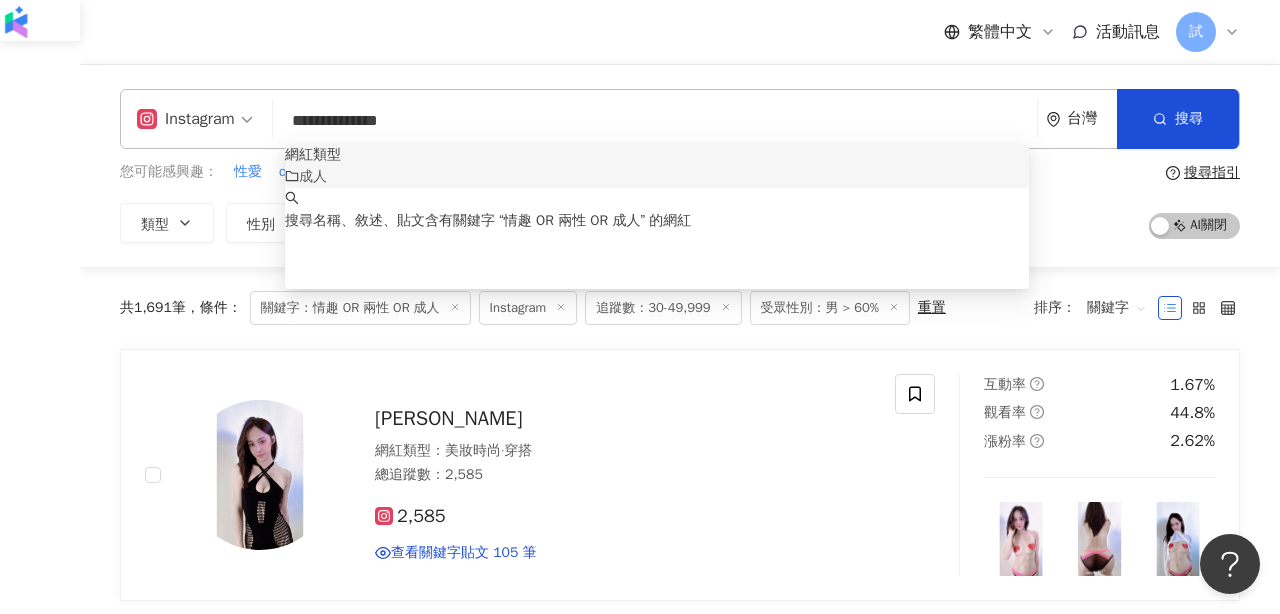 click on "繁體中文 活動訊息 試" at bounding box center (680, 32) 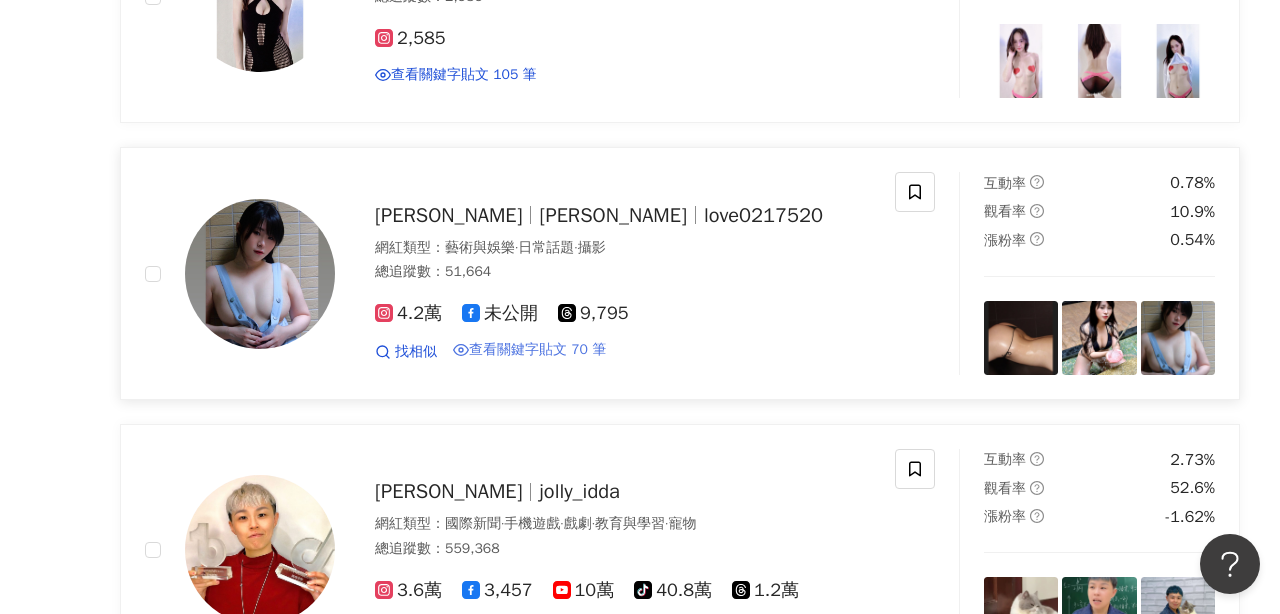 scroll, scrollTop: 441, scrollLeft: 0, axis: vertical 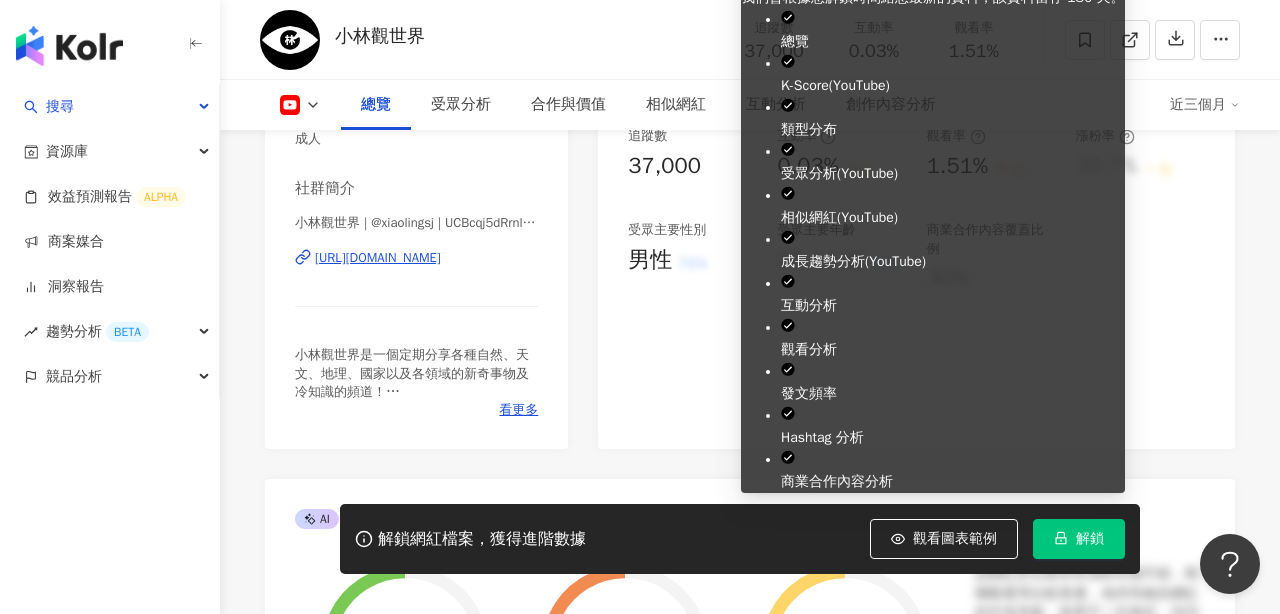 click on "解鎖" at bounding box center [1079, 539] 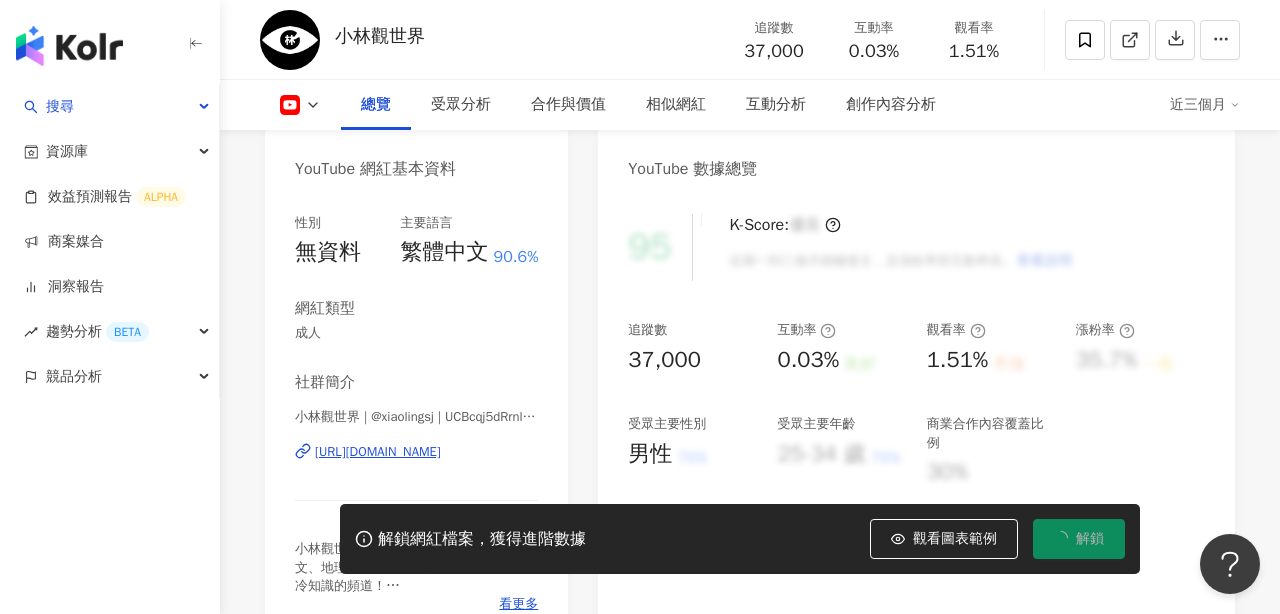 scroll, scrollTop: 186, scrollLeft: 0, axis: vertical 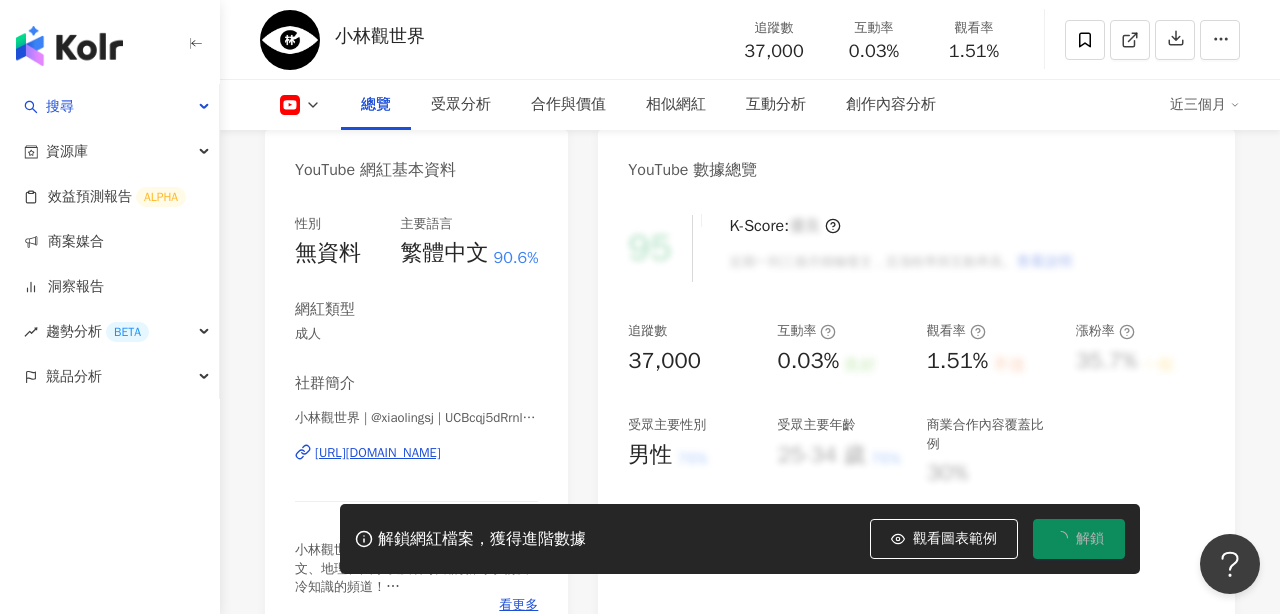 click on "小林觀世界" at bounding box center (380, 36) 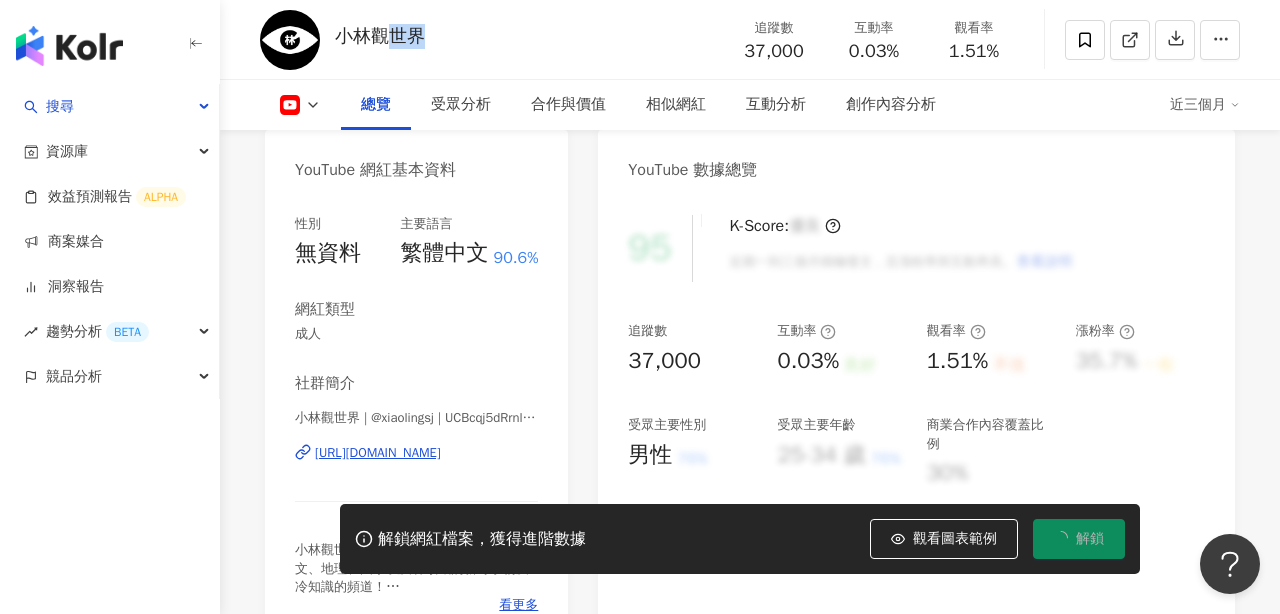 click on "小林觀世界" at bounding box center (380, 36) 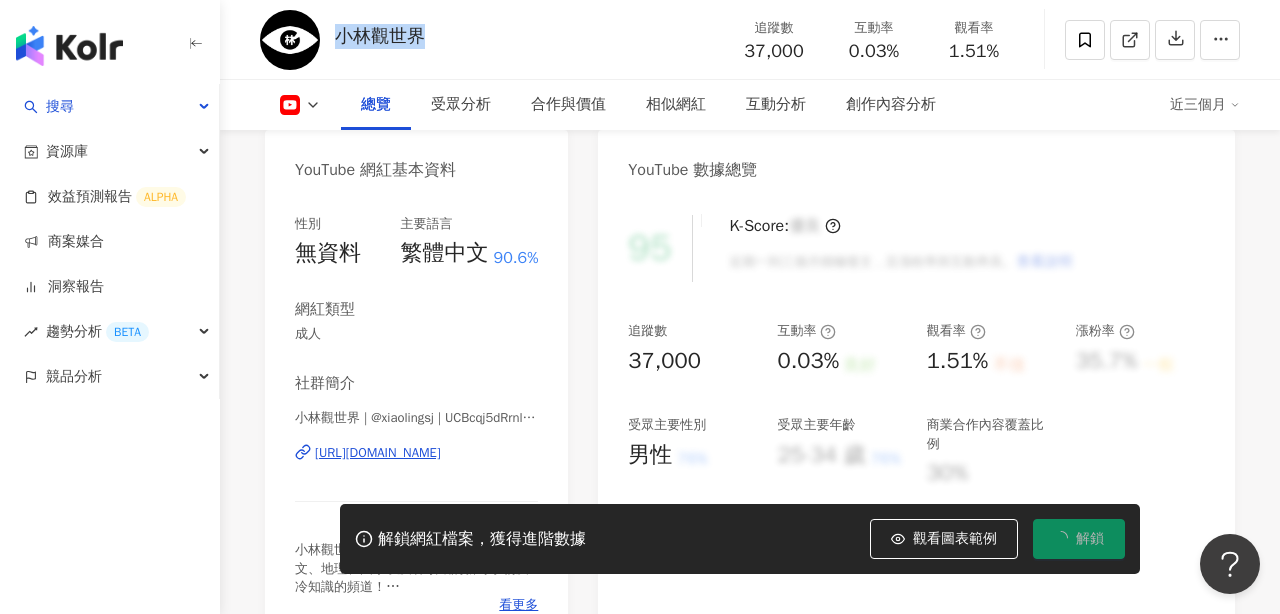 copy on "小林觀世界" 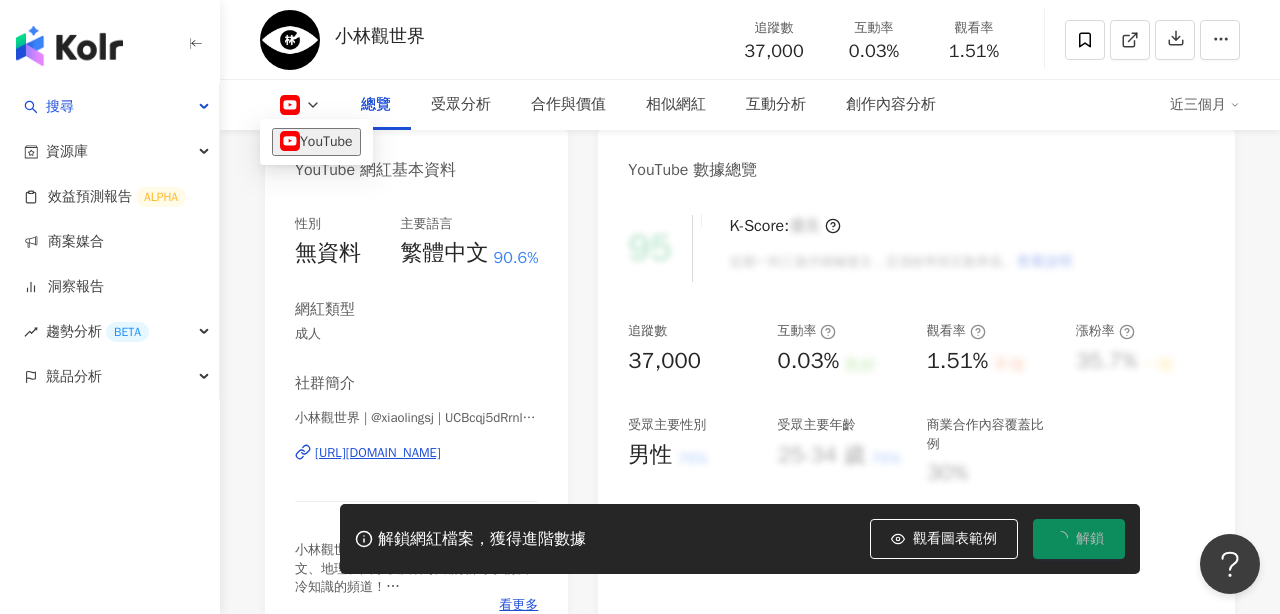 click on "小林觀世界 追蹤數 37,000 互動率 0.03% 觀看率 1.51%" at bounding box center [750, 39] 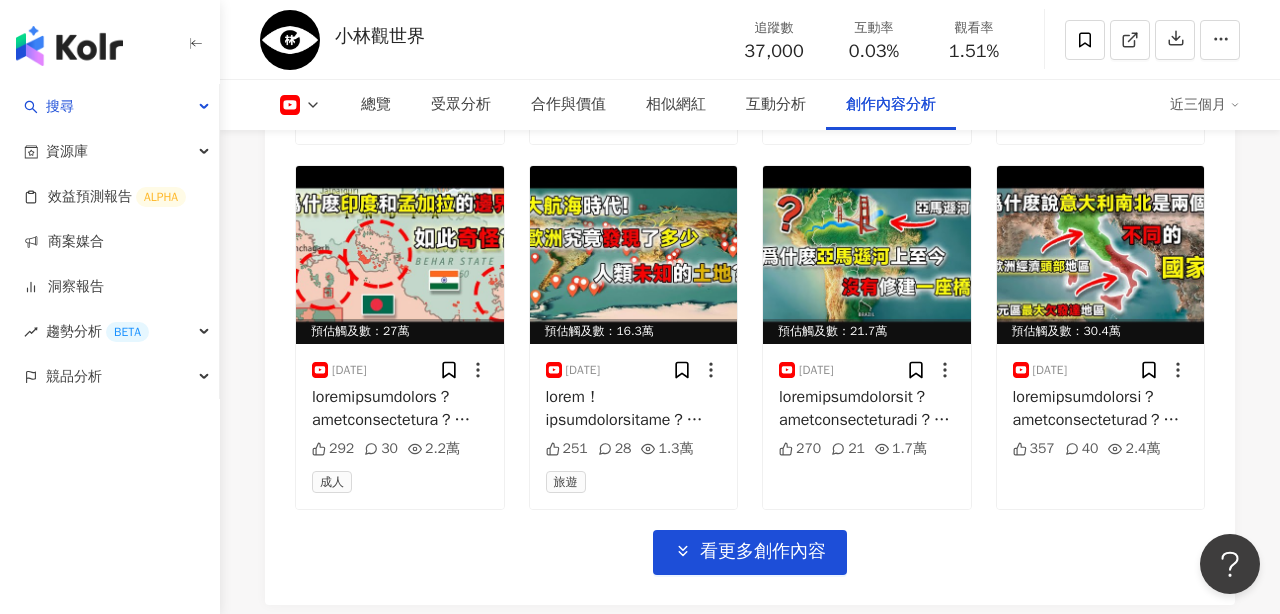 scroll, scrollTop: 6166, scrollLeft: 0, axis: vertical 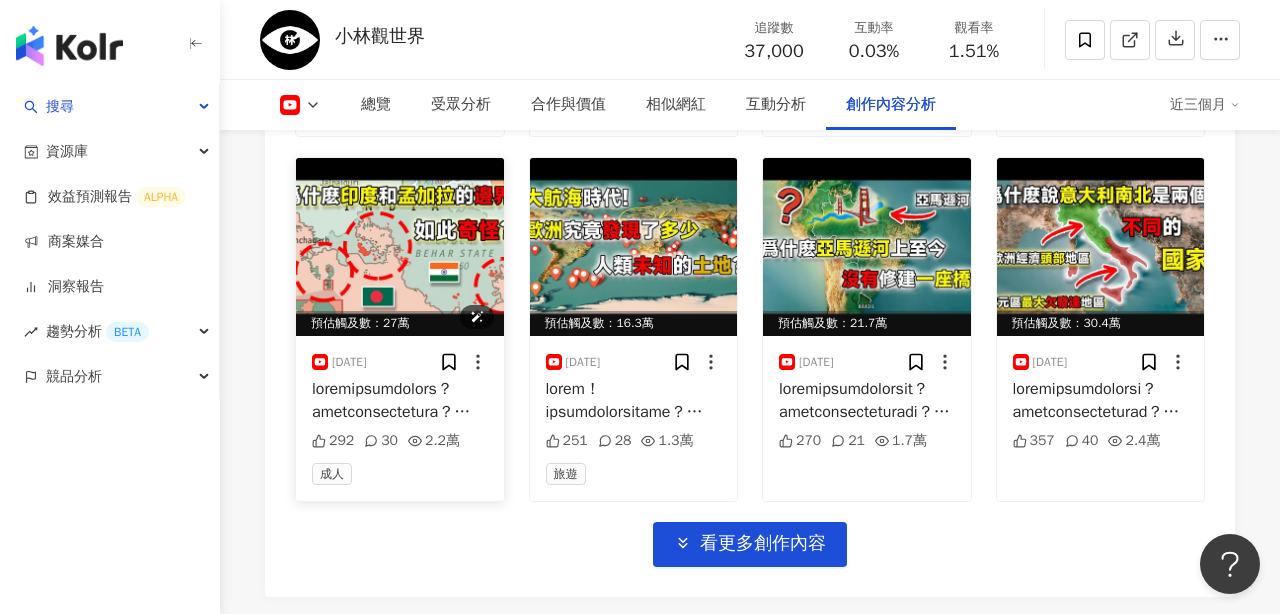 click at bounding box center (400, 247) 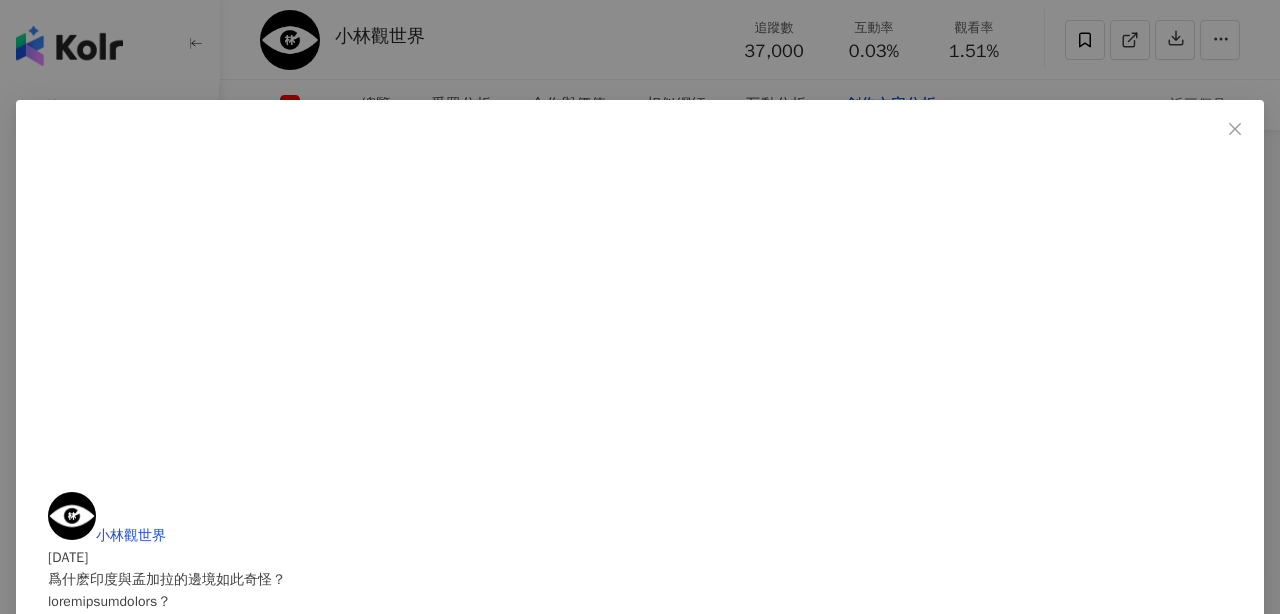 scroll, scrollTop: 0, scrollLeft: 0, axis: both 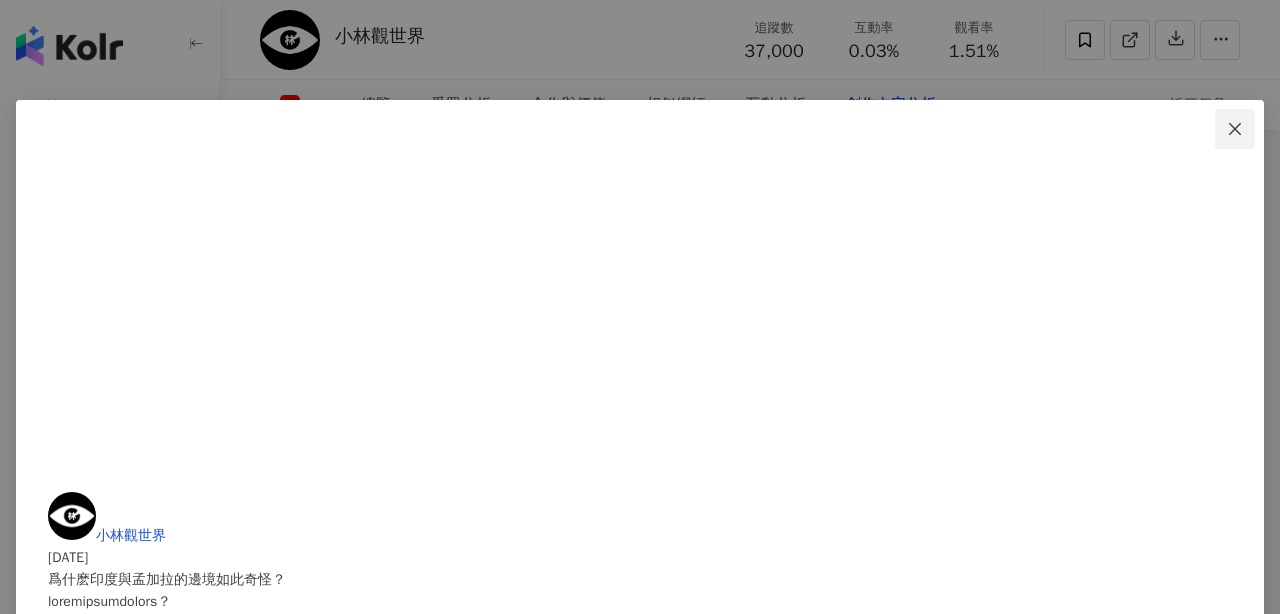 click at bounding box center (1235, 129) 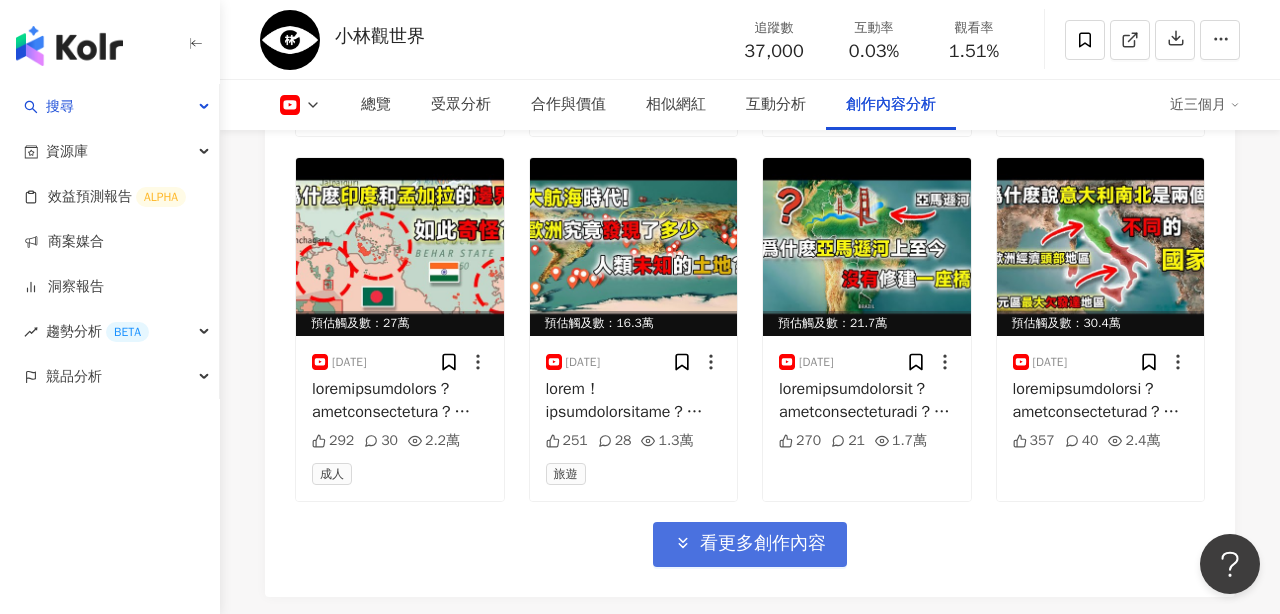 click on "看更多創作內容" at bounding box center (763, 544) 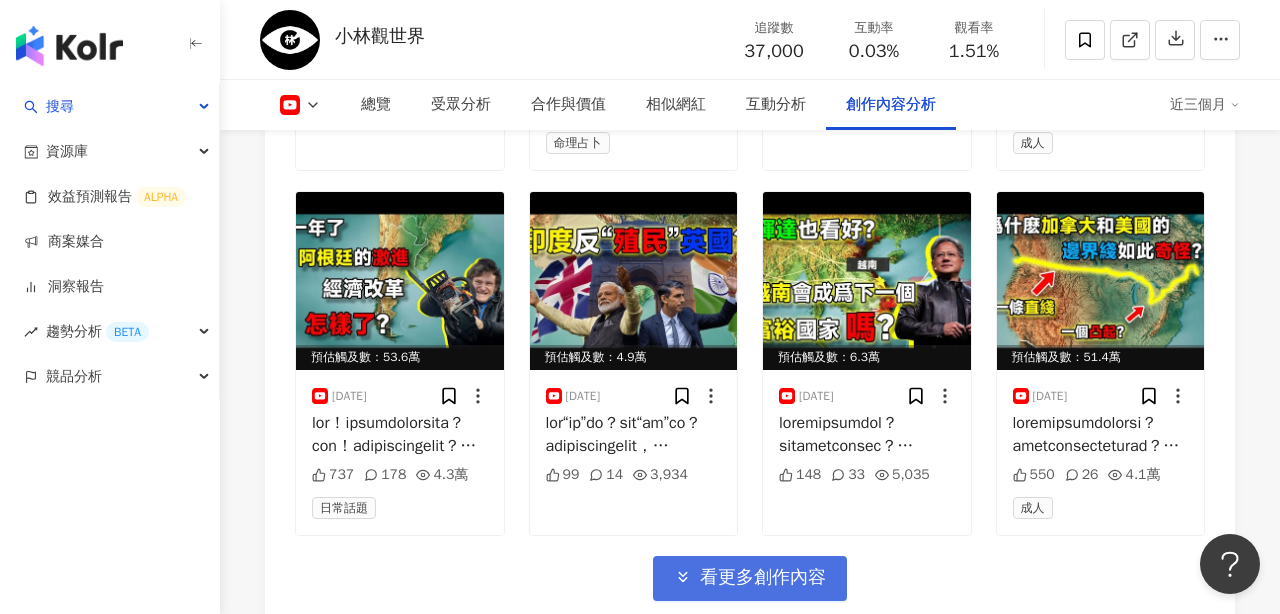 scroll, scrollTop: 7237, scrollLeft: 0, axis: vertical 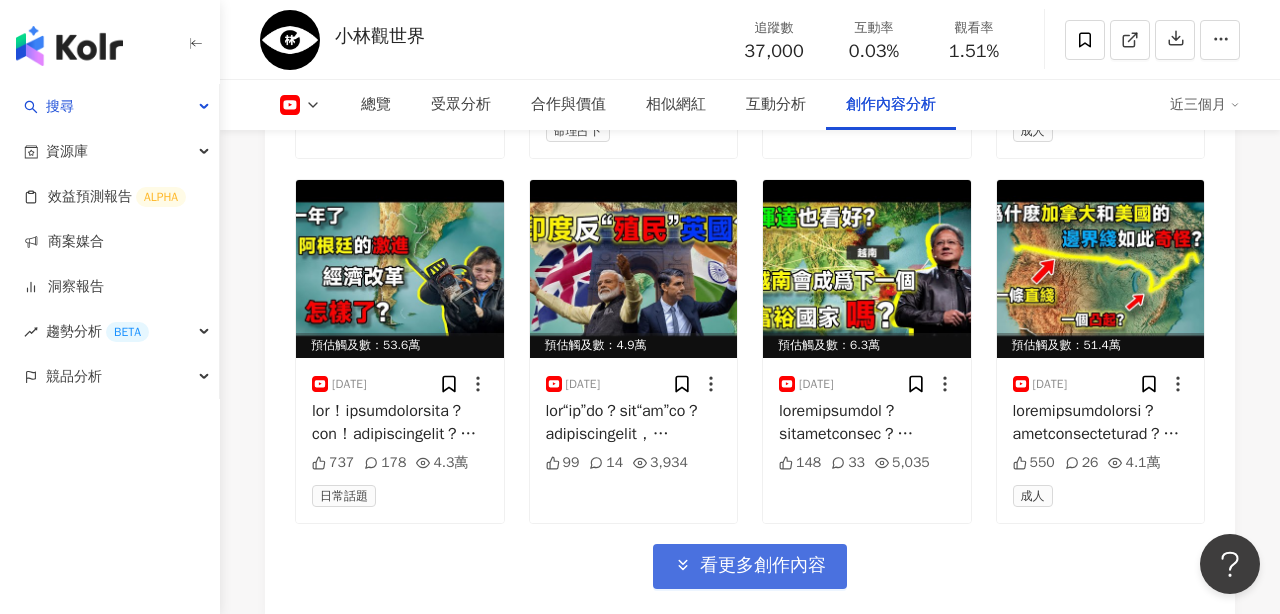 click on "看更多創作內容" at bounding box center (763, 566) 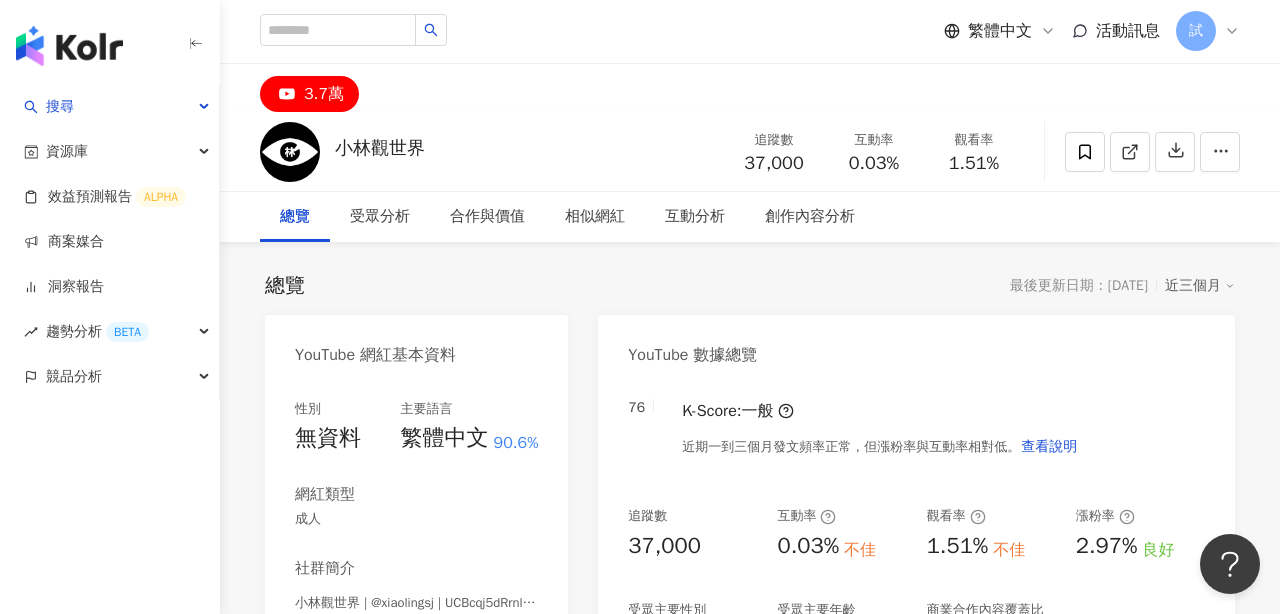 scroll, scrollTop: 0, scrollLeft: 0, axis: both 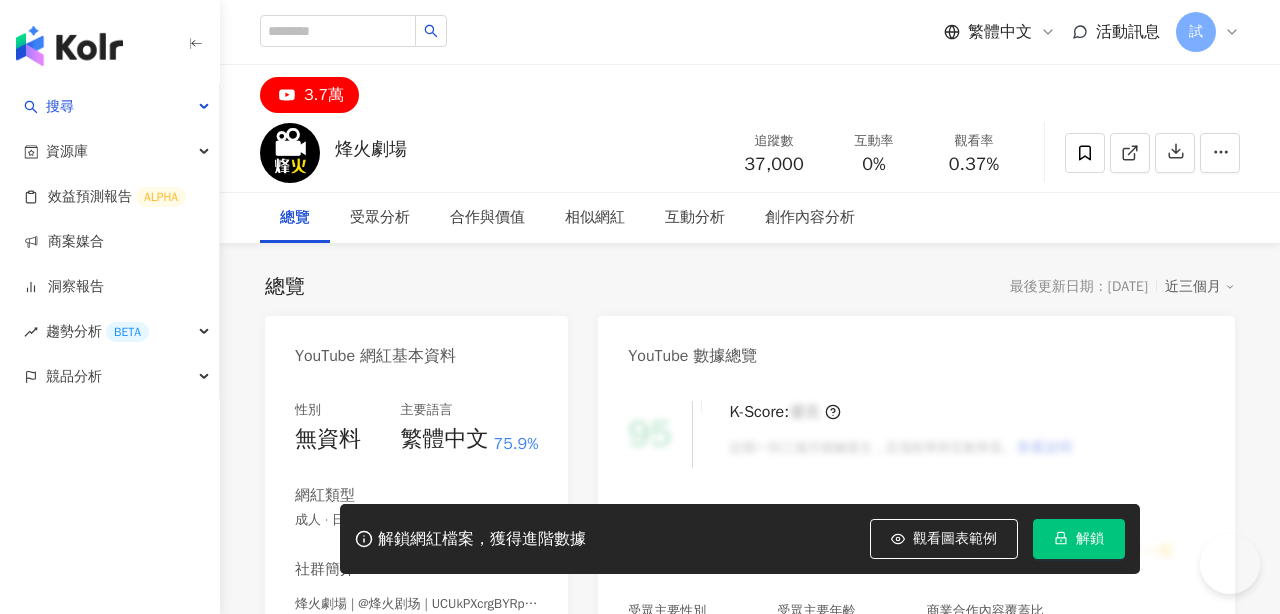 click on "烽火劇場" at bounding box center [371, 149] 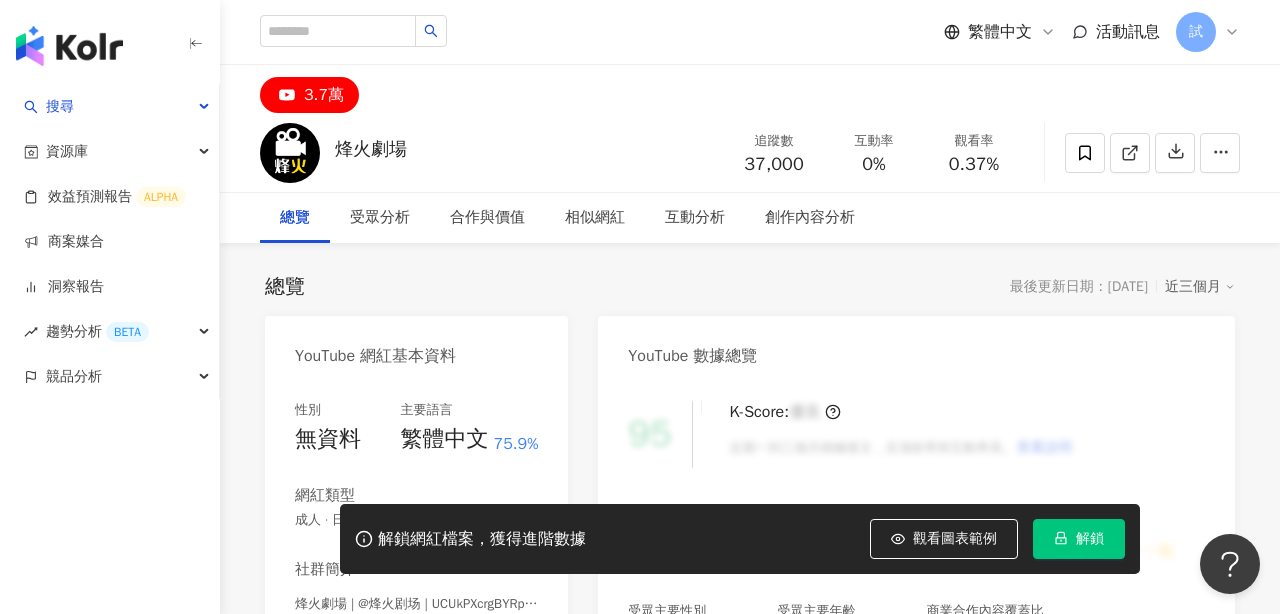 click on "烽火劇場" at bounding box center (371, 149) 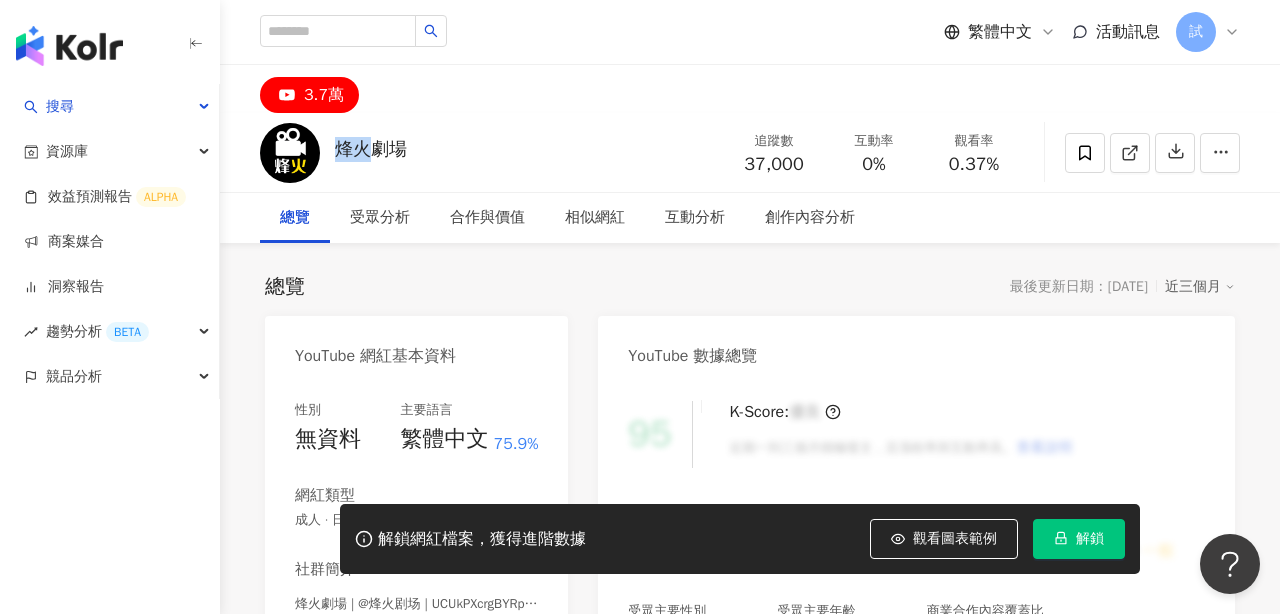 click on "烽火劇場" at bounding box center (371, 149) 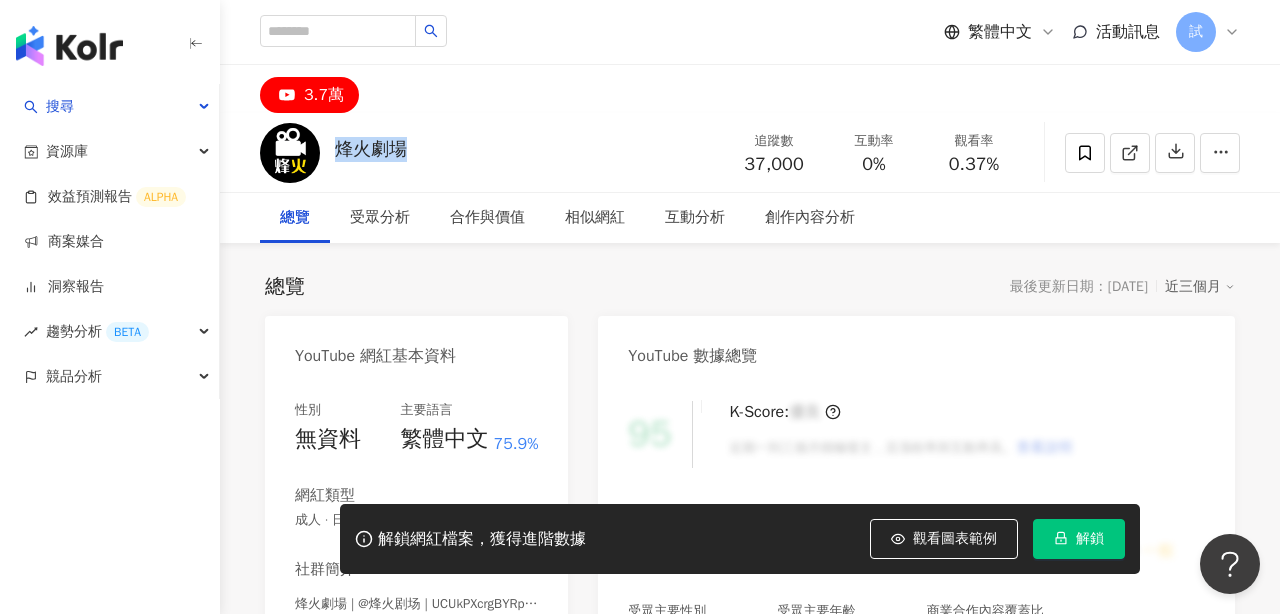 copy on "烽火劇場" 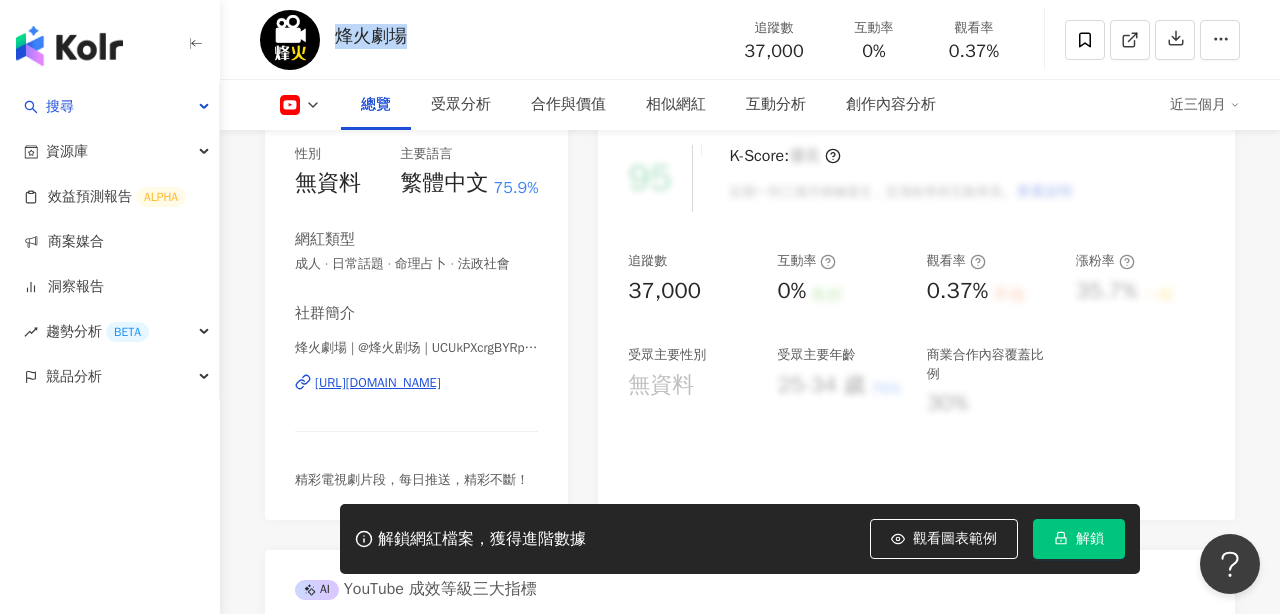 scroll, scrollTop: 279, scrollLeft: 0, axis: vertical 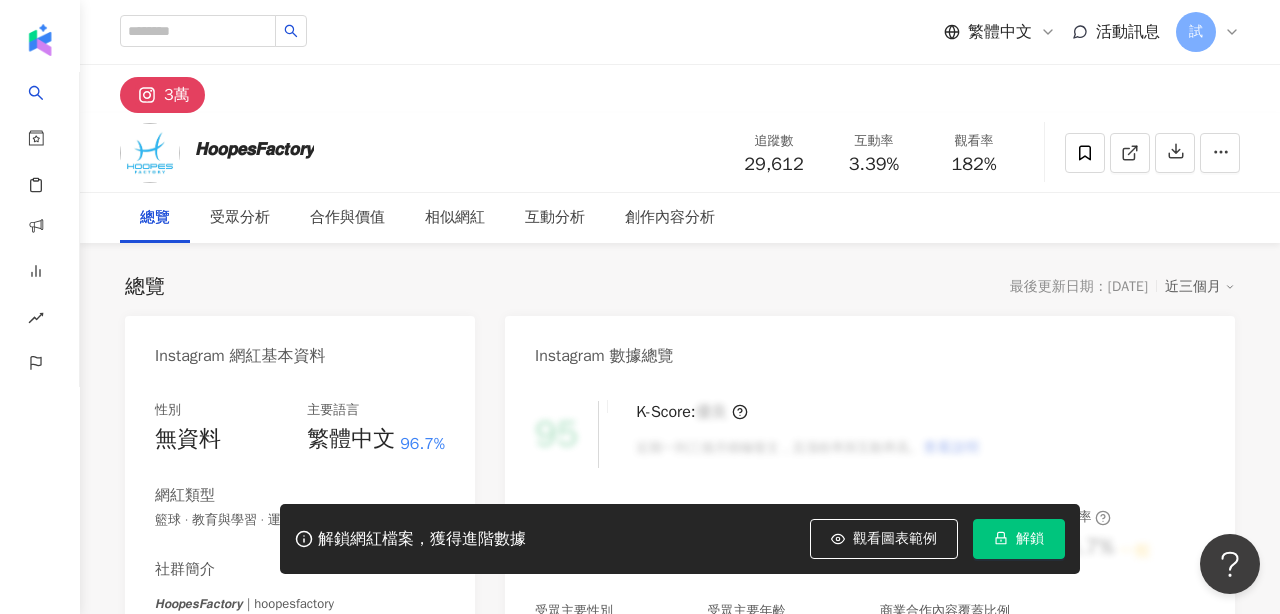 click on "𝙃𝙤𝙤𝙥𝙚𝙨𝙁𝙖𝙘𝙩𝙤𝙧𝙮" at bounding box center [254, 149] 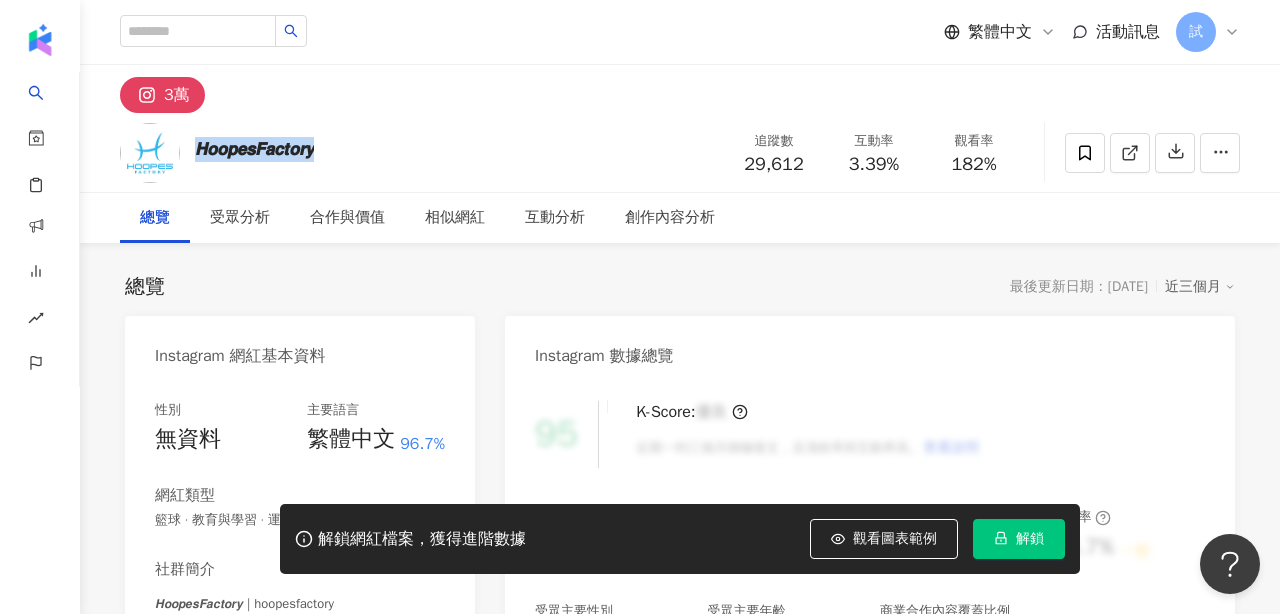 click on "𝙃𝙤𝙤𝙥𝙚𝙨𝙁𝙖𝙘𝙩𝙤𝙧𝙮" at bounding box center [254, 149] 